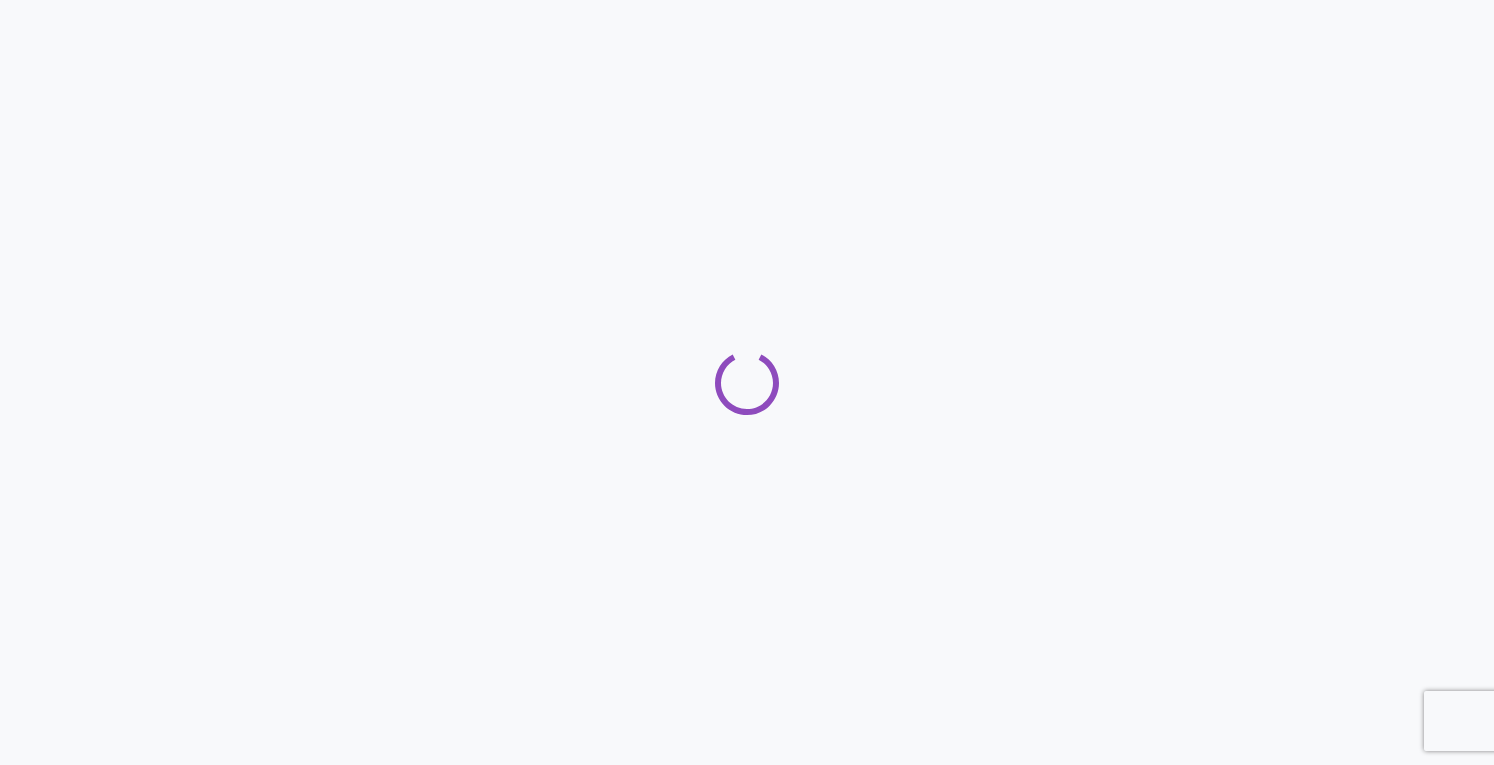 scroll, scrollTop: 0, scrollLeft: 0, axis: both 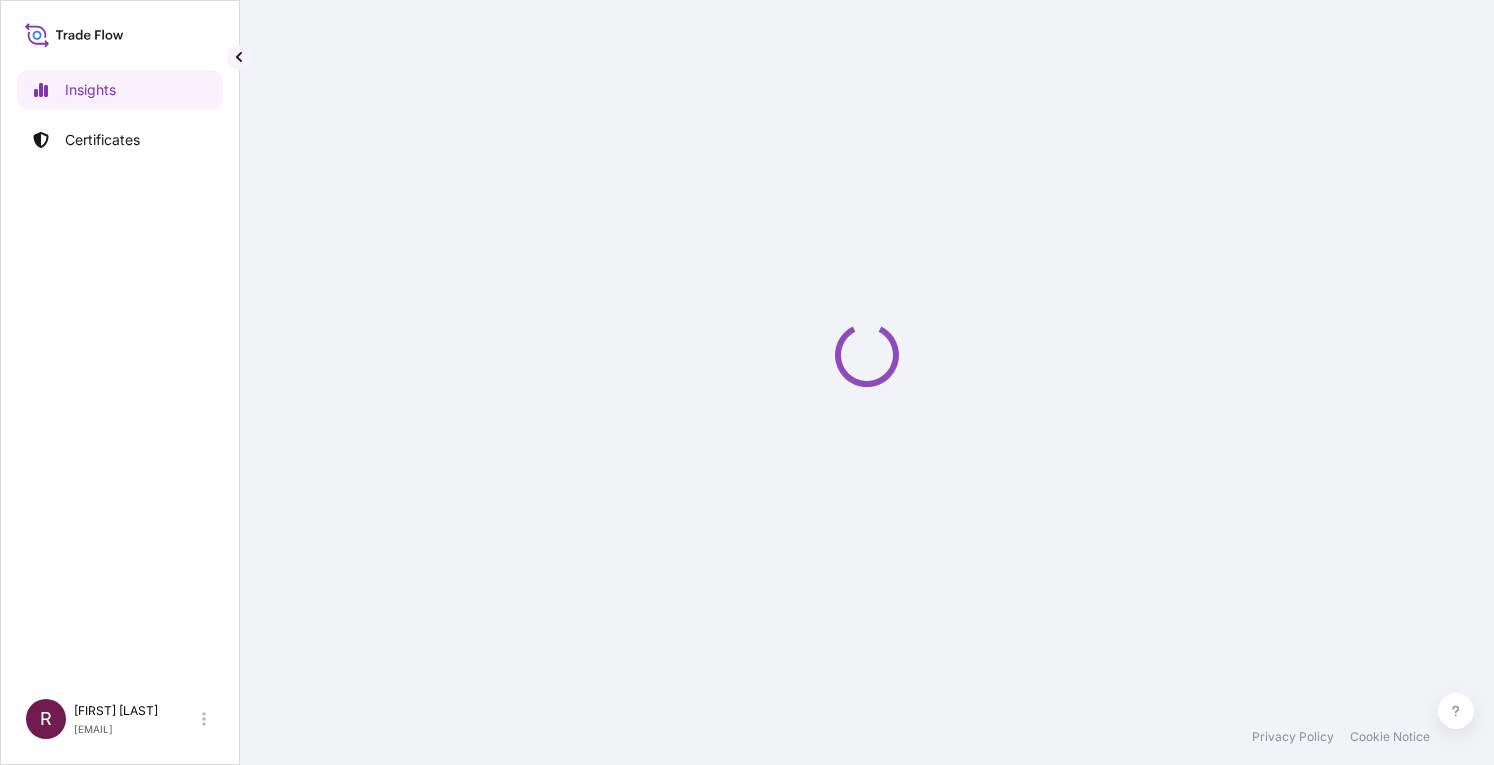 select on "2025" 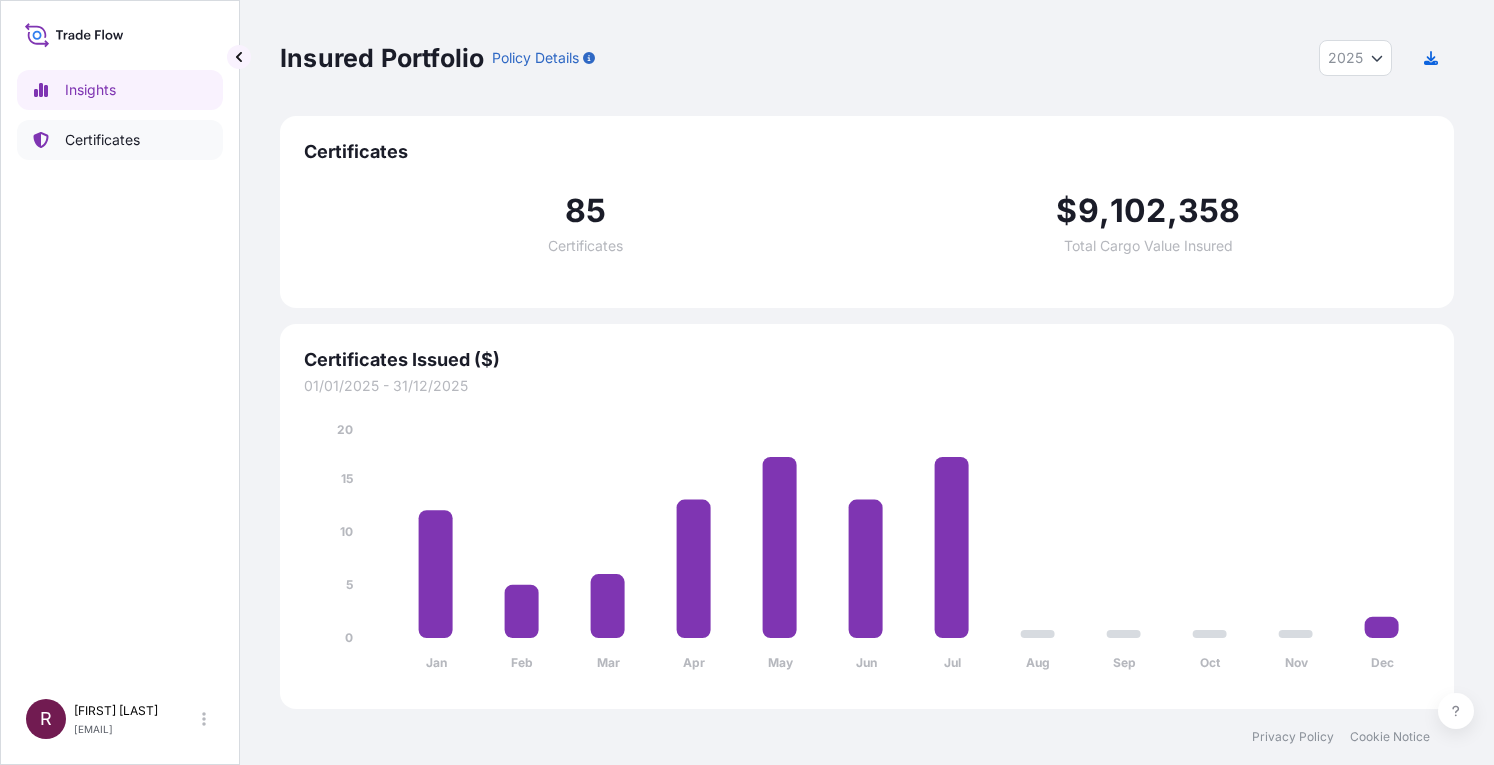 click on "Certificates" at bounding box center (102, 140) 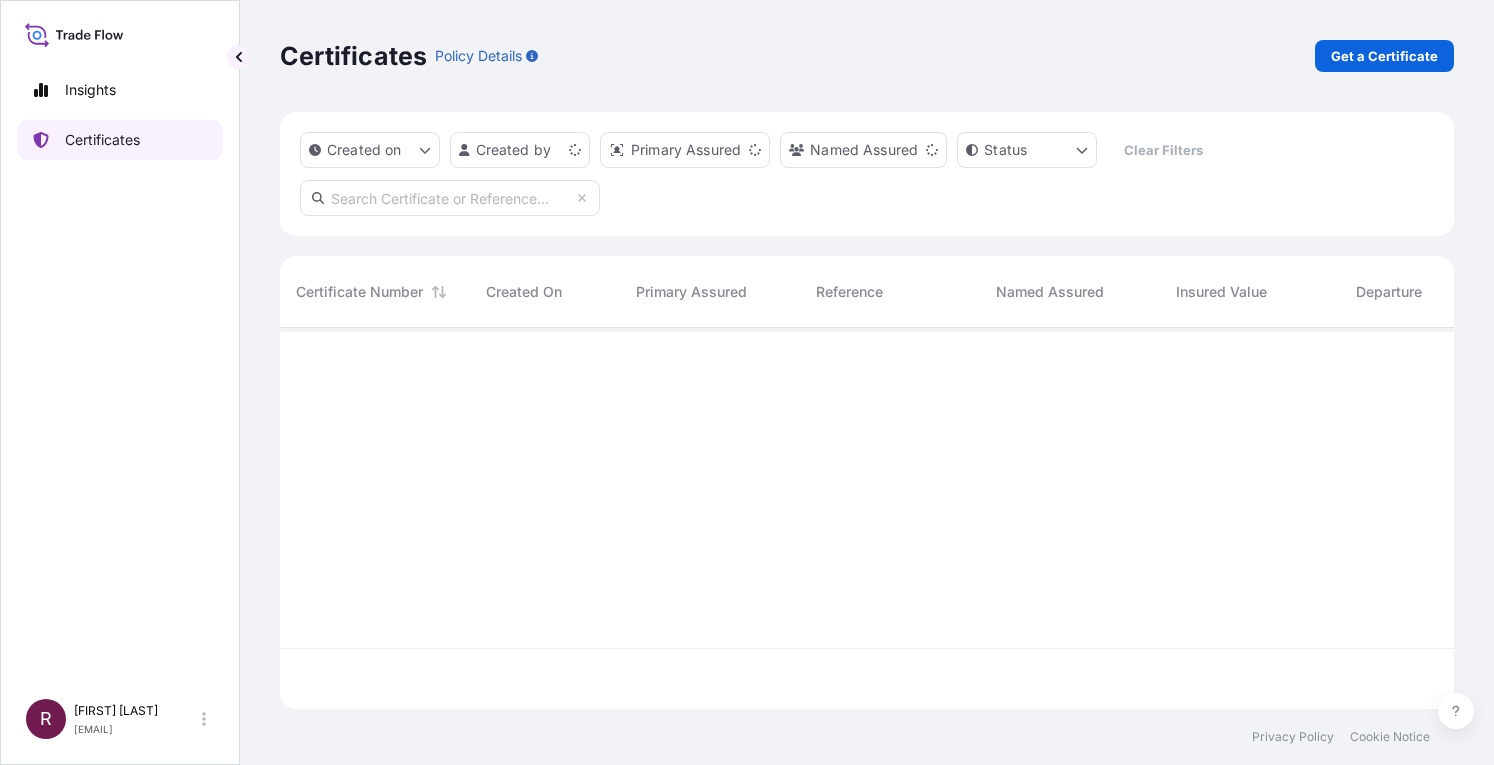 scroll, scrollTop: 16, scrollLeft: 16, axis: both 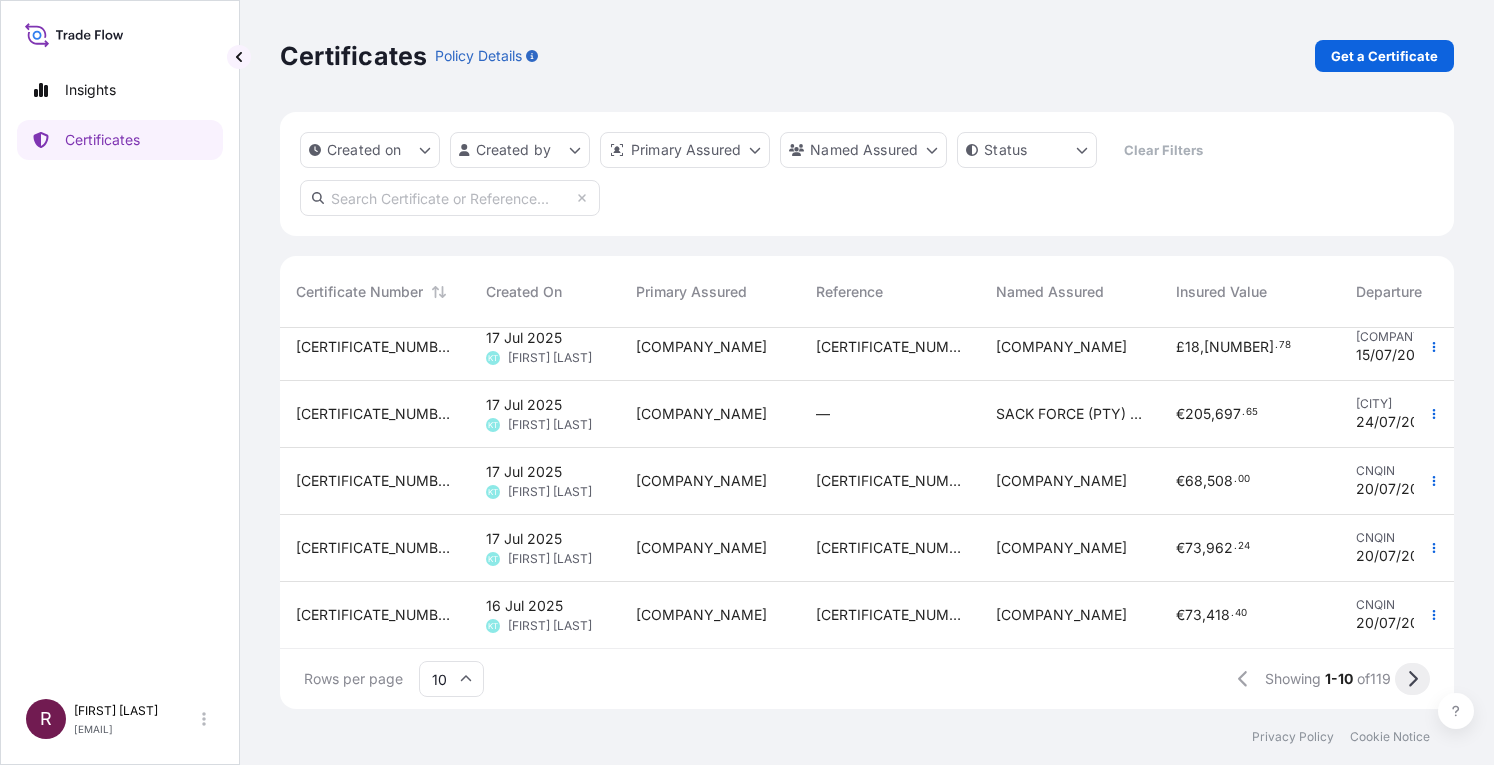 click 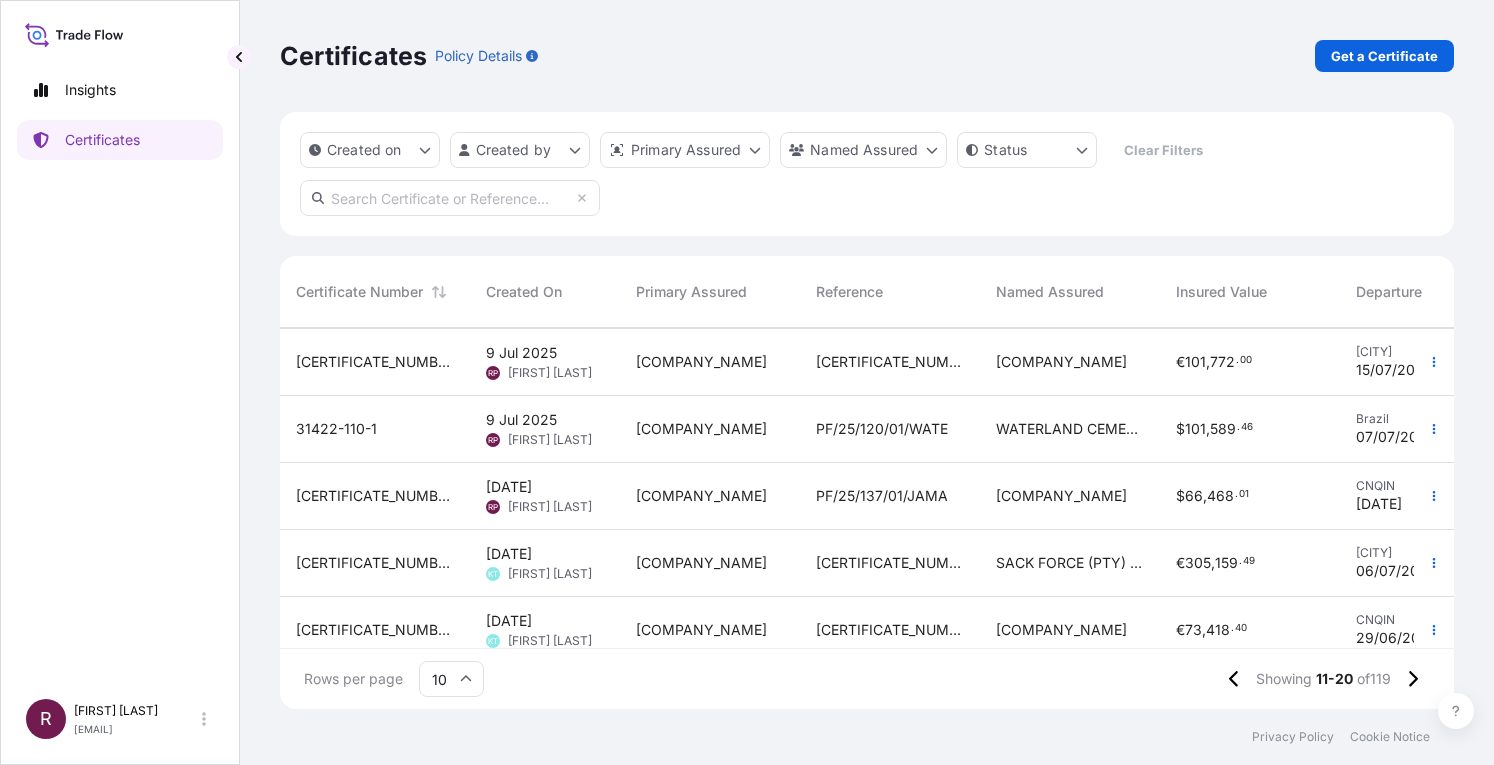 scroll, scrollTop: 364, scrollLeft: 0, axis: vertical 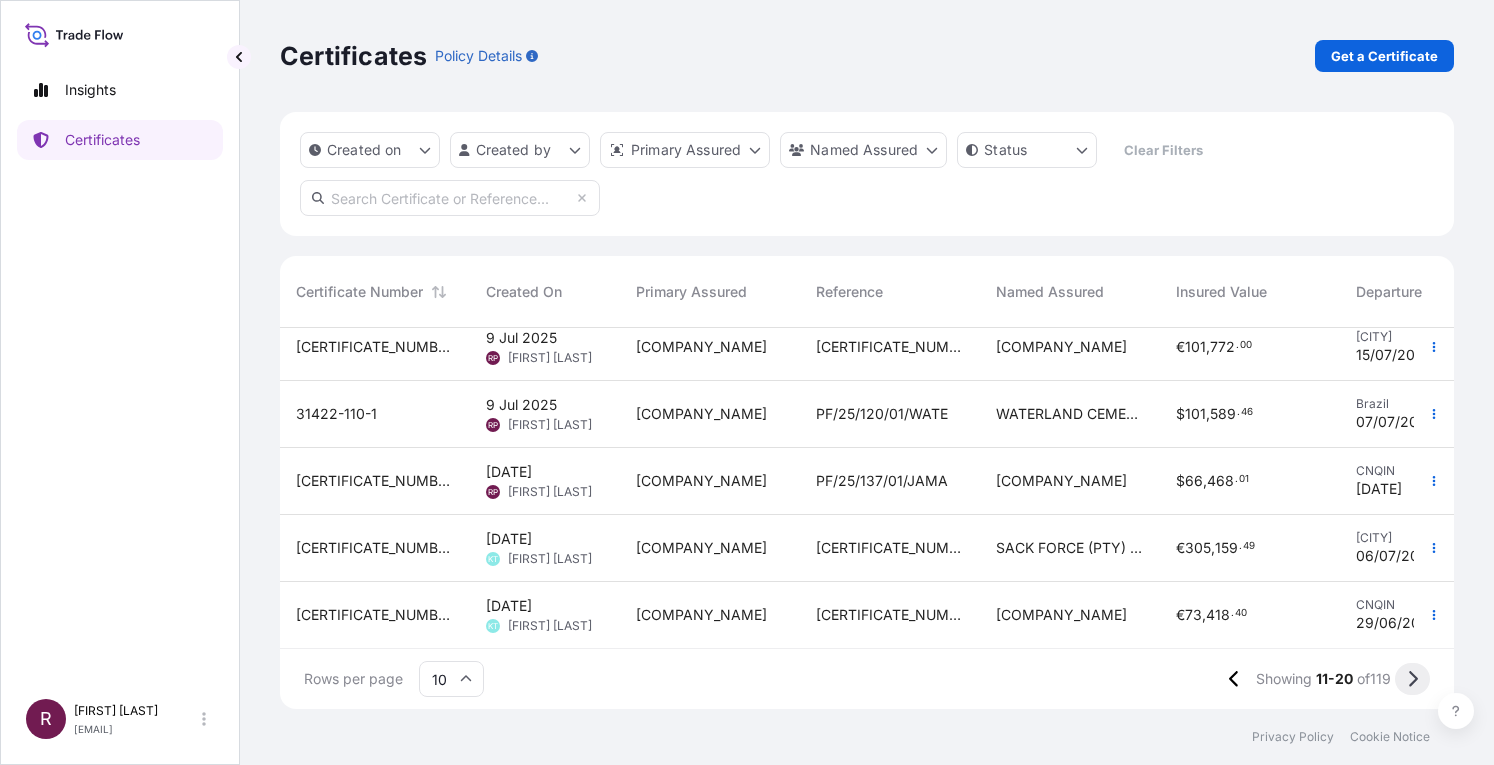 click at bounding box center [1412, 679] 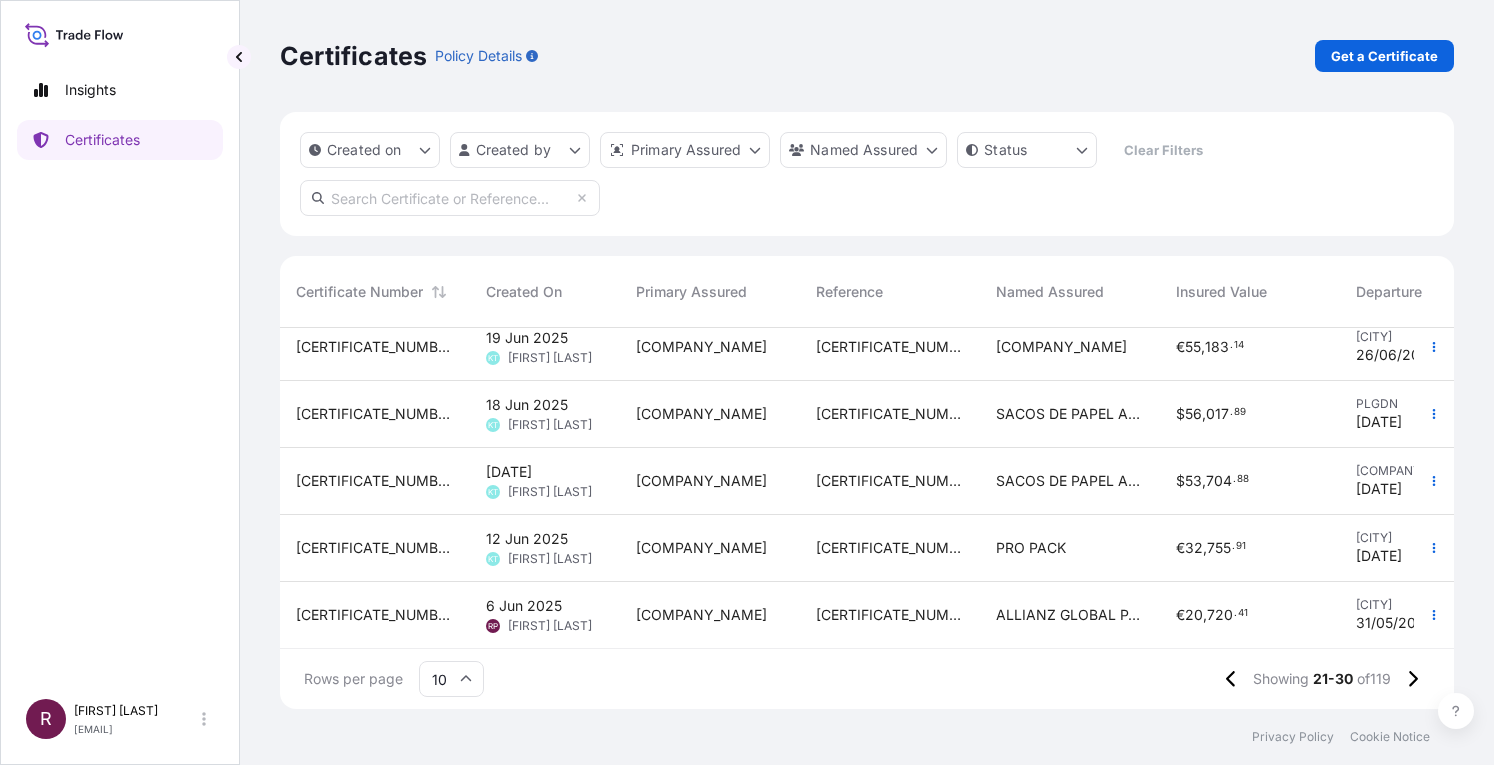 scroll, scrollTop: 364, scrollLeft: 0, axis: vertical 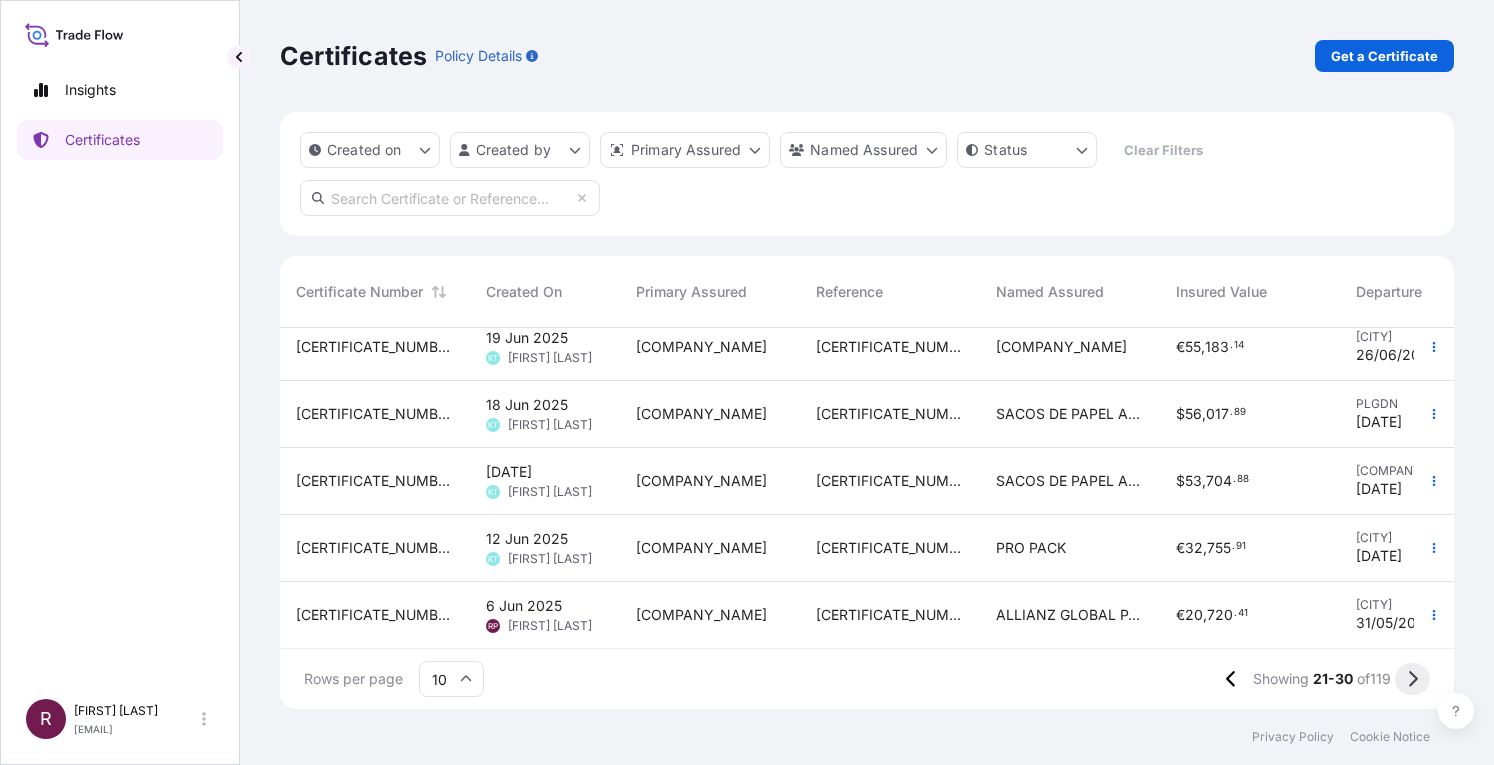 click at bounding box center [1412, 679] 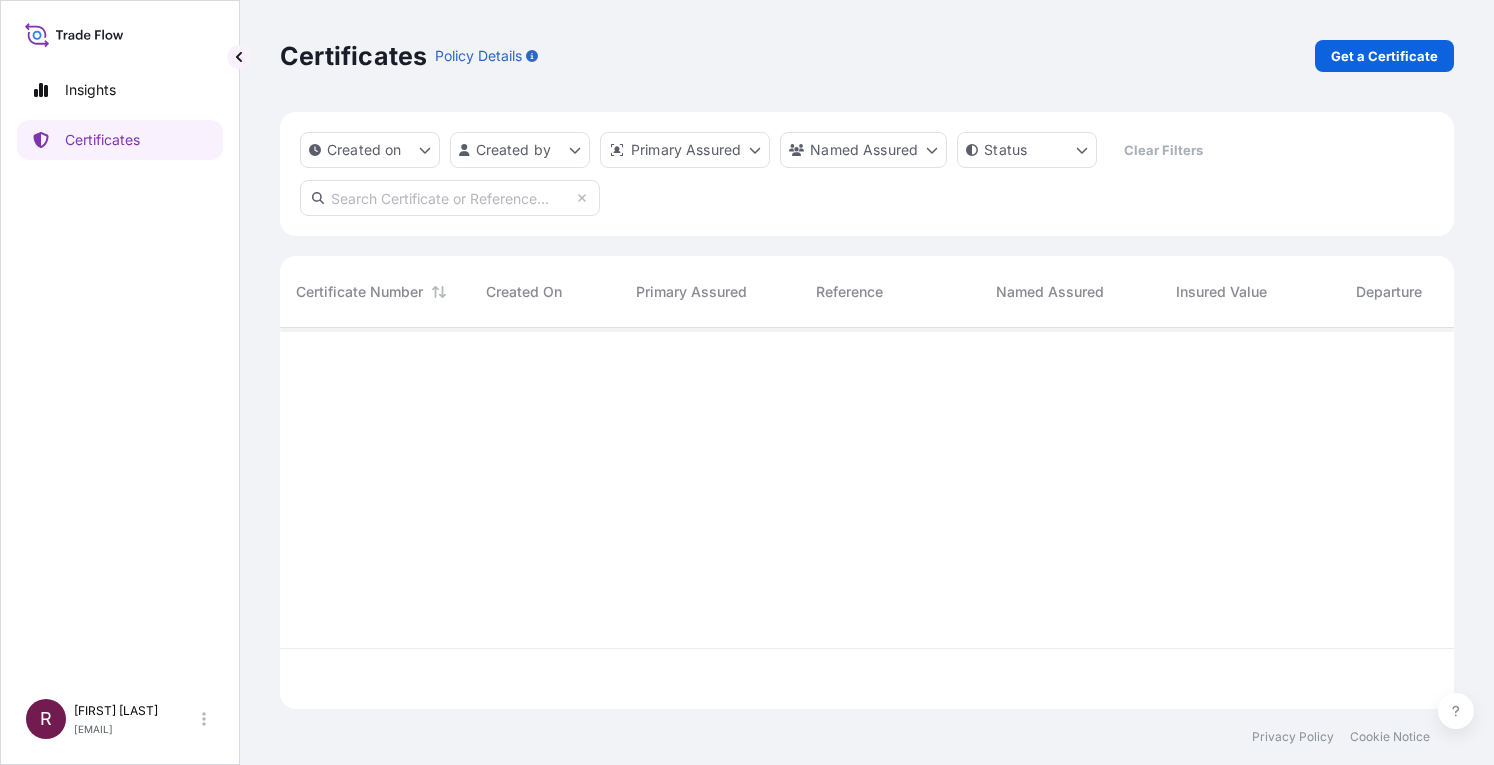 scroll, scrollTop: 0, scrollLeft: 0, axis: both 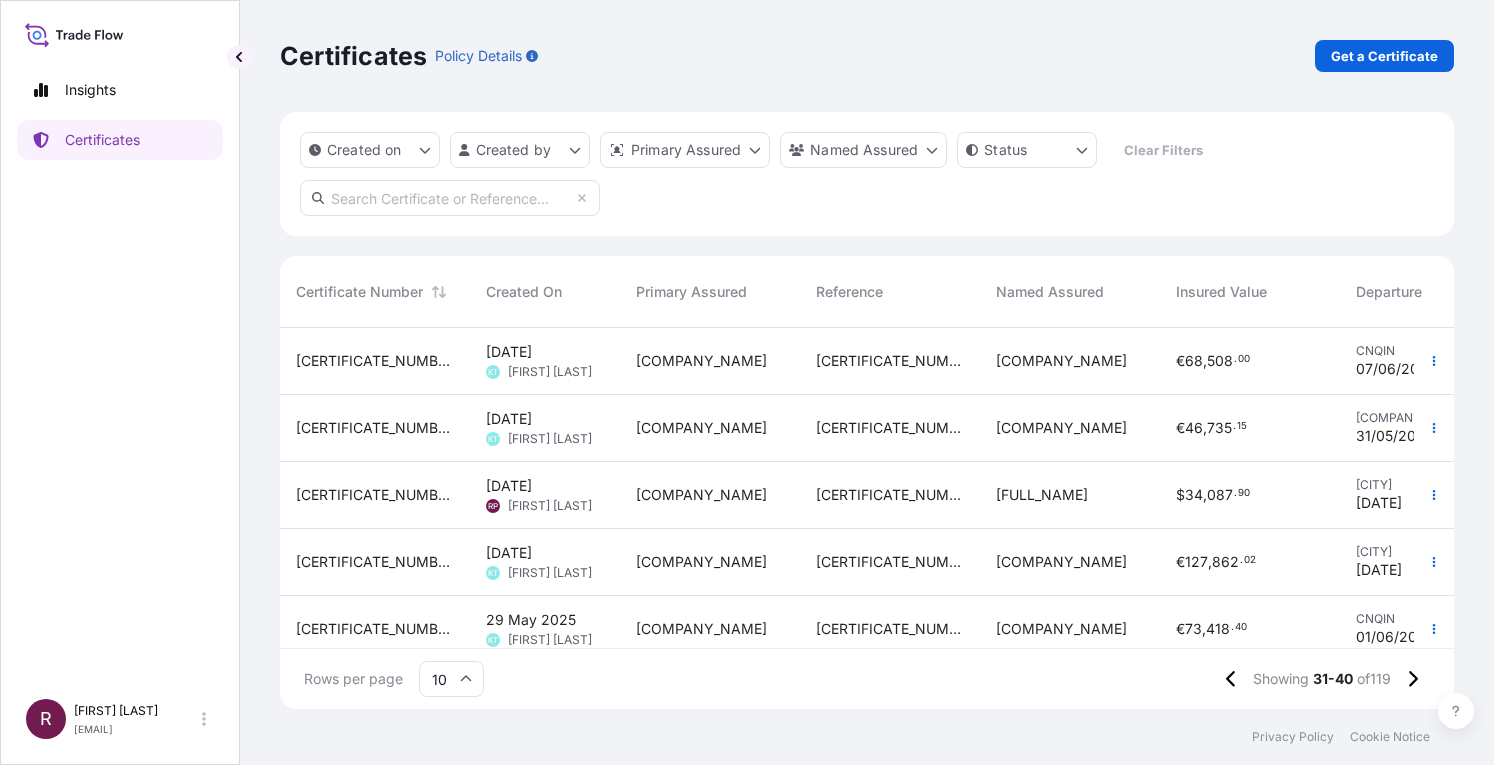 click on "[CERTIFICATE_NUMBER]" at bounding box center (890, 495) 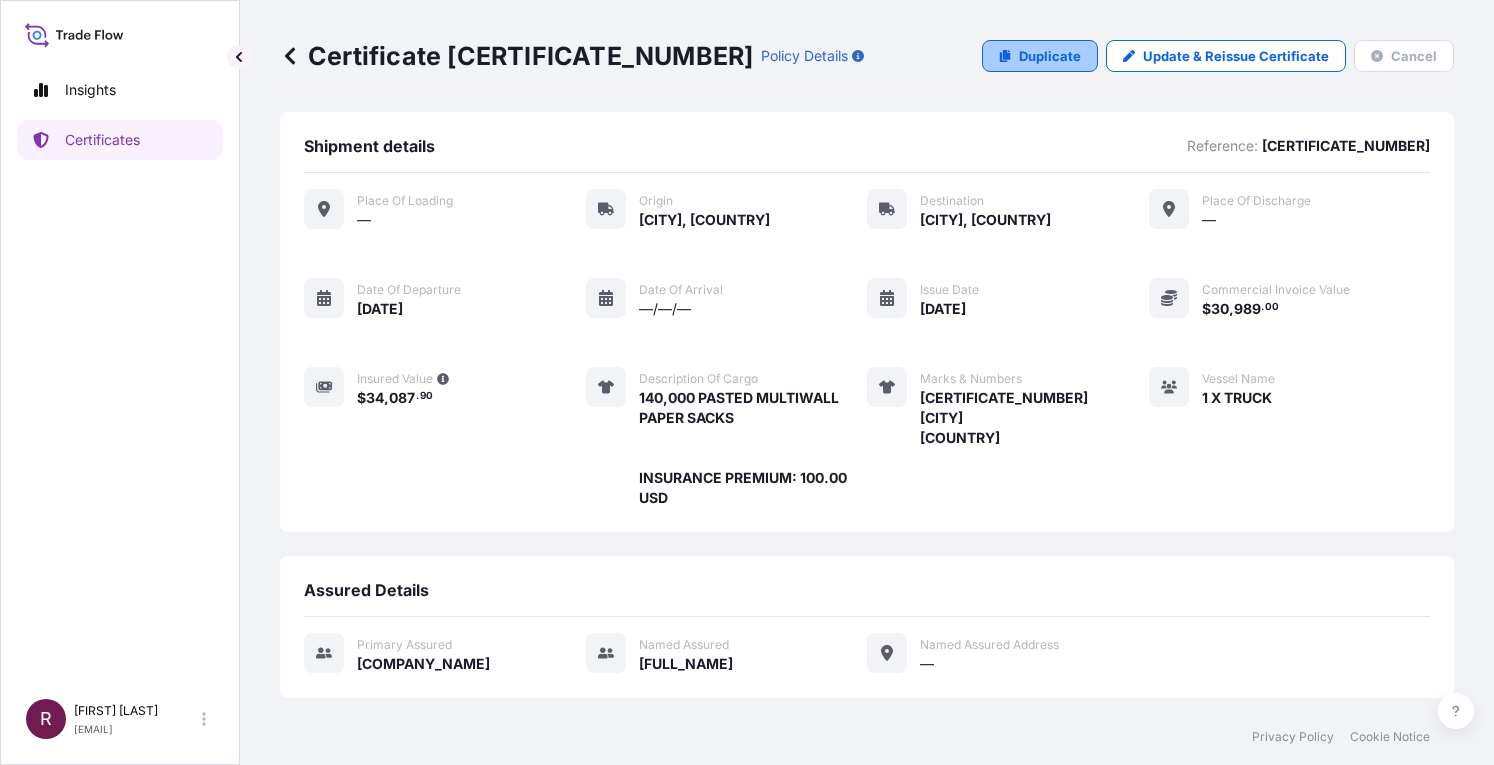 click on "Duplicate" at bounding box center (1050, 56) 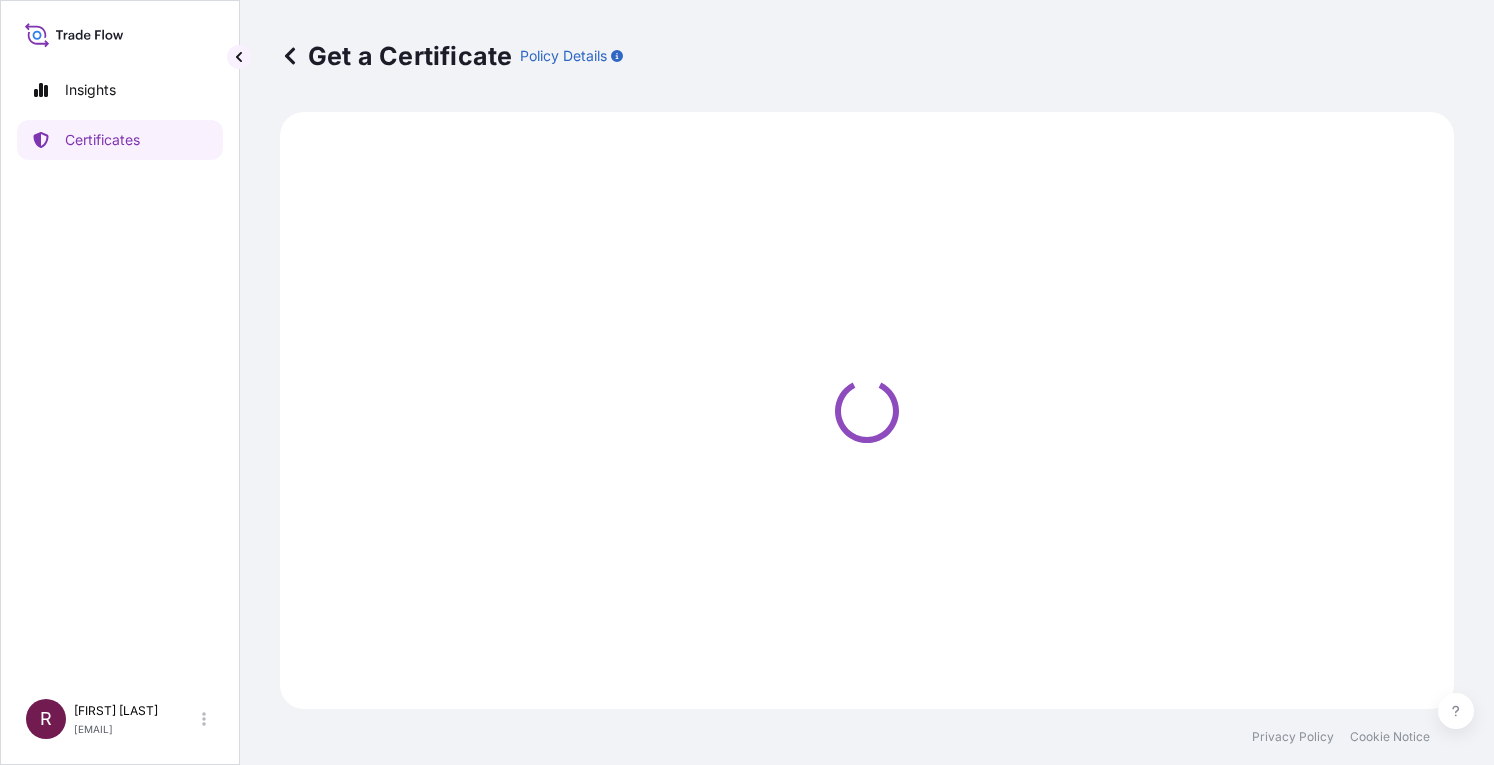 select on "Road" 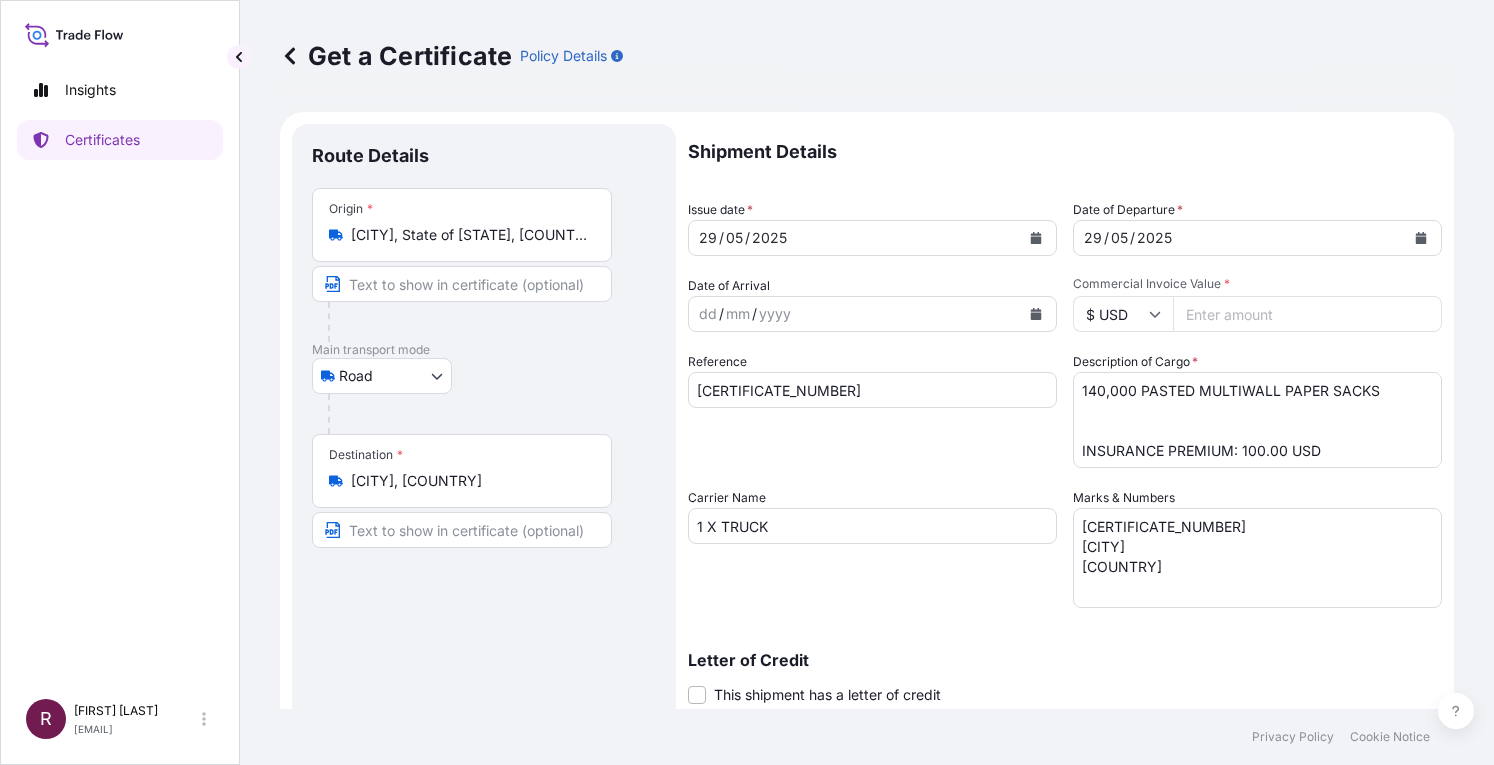 select on "[CERTIFICATE_NUMBER]" 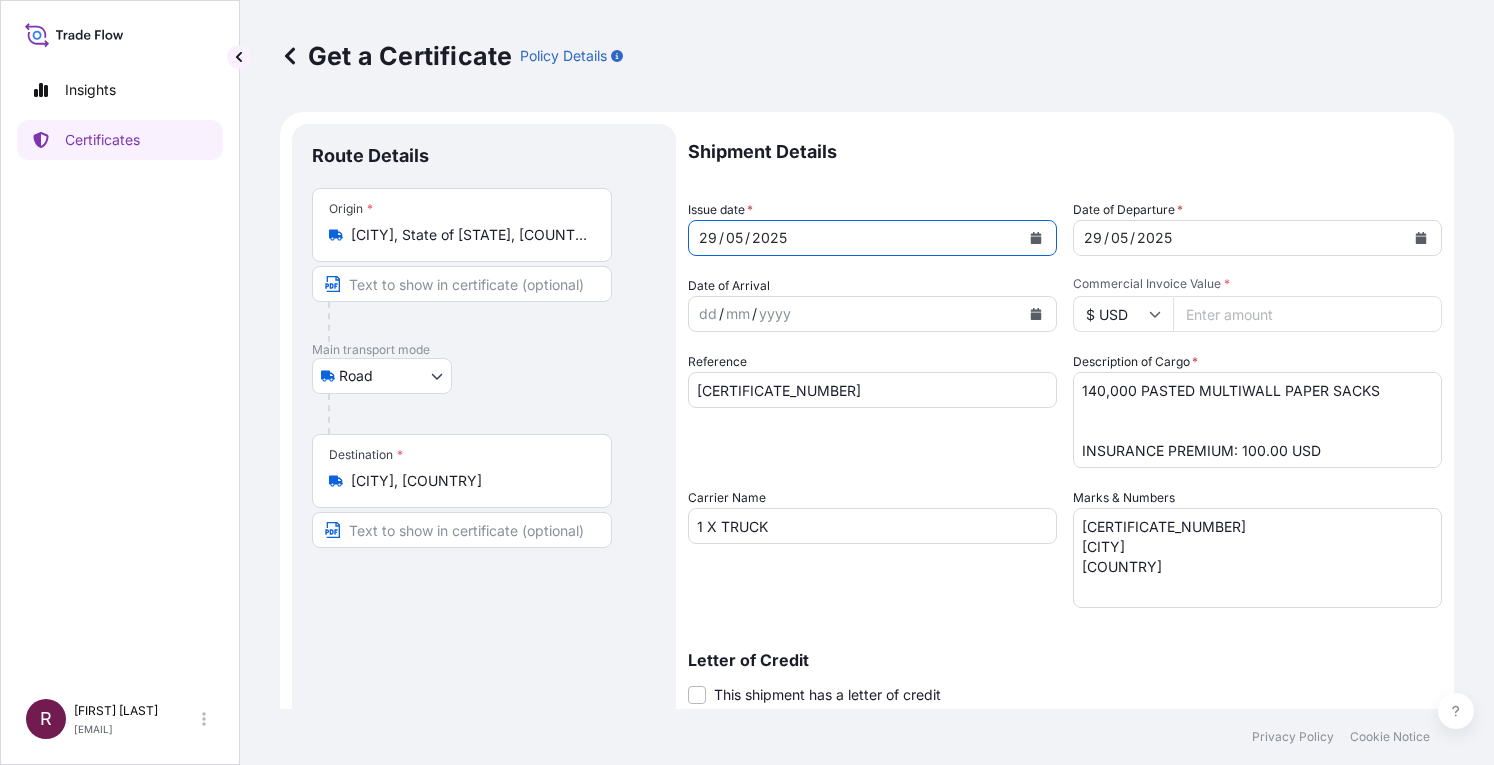 click 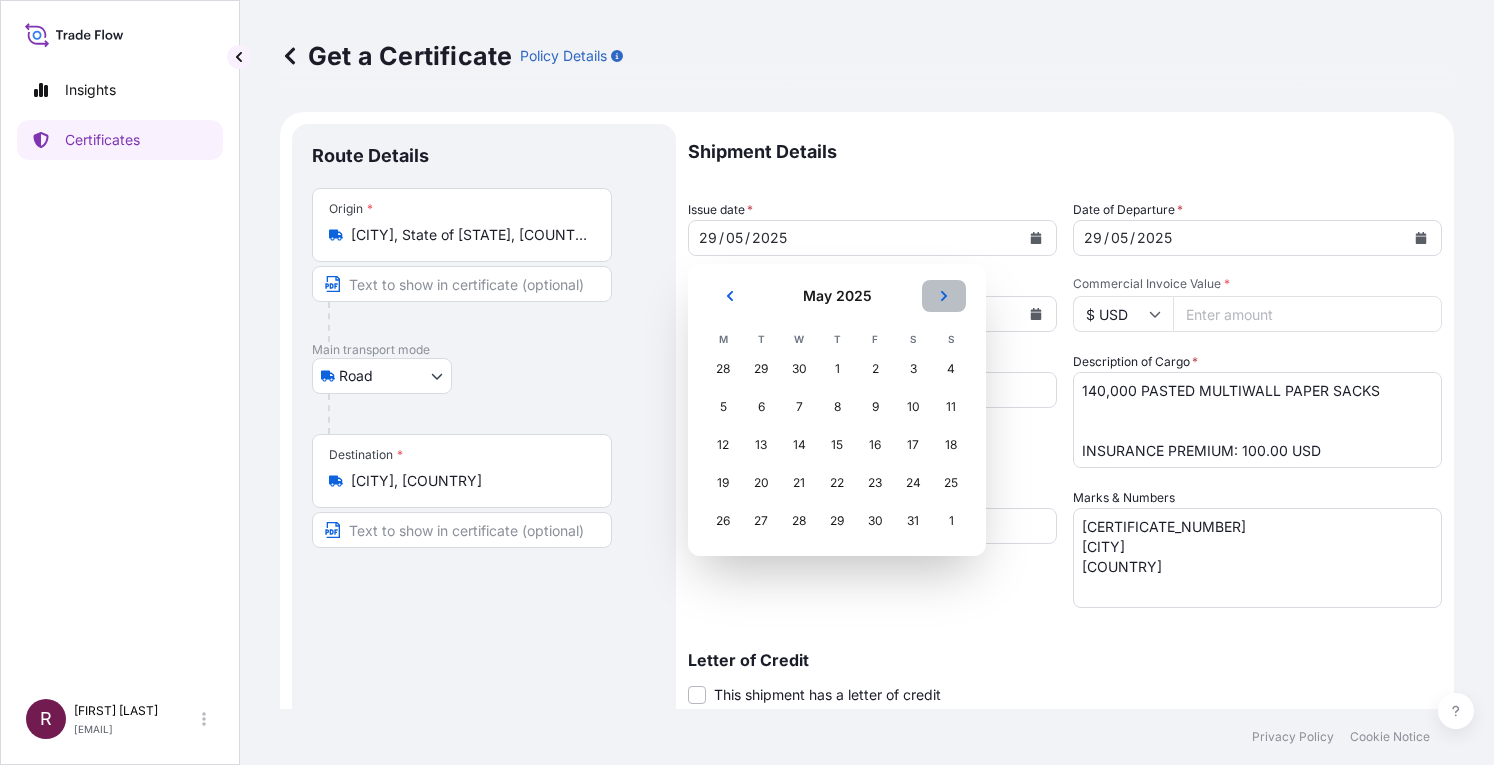 click 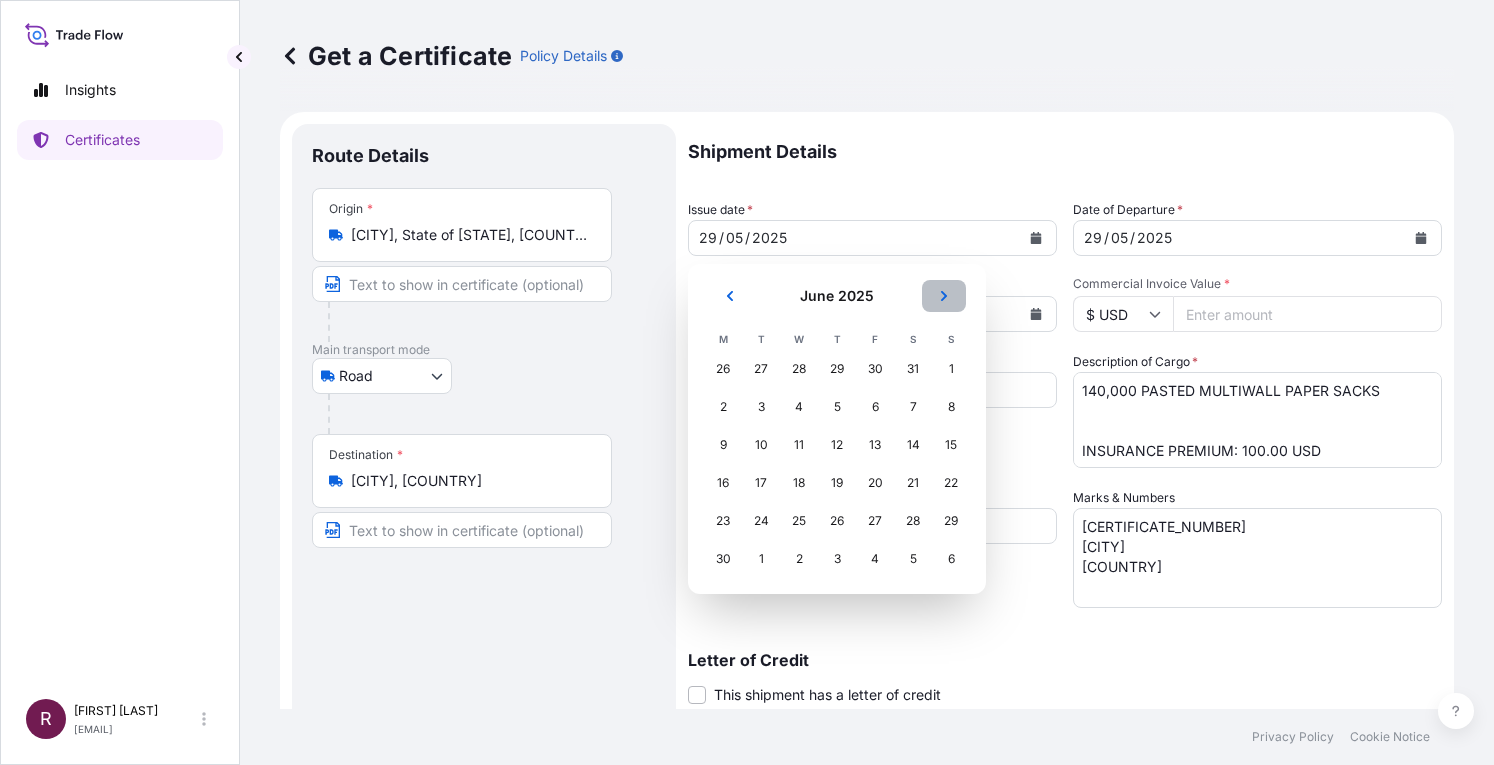 click 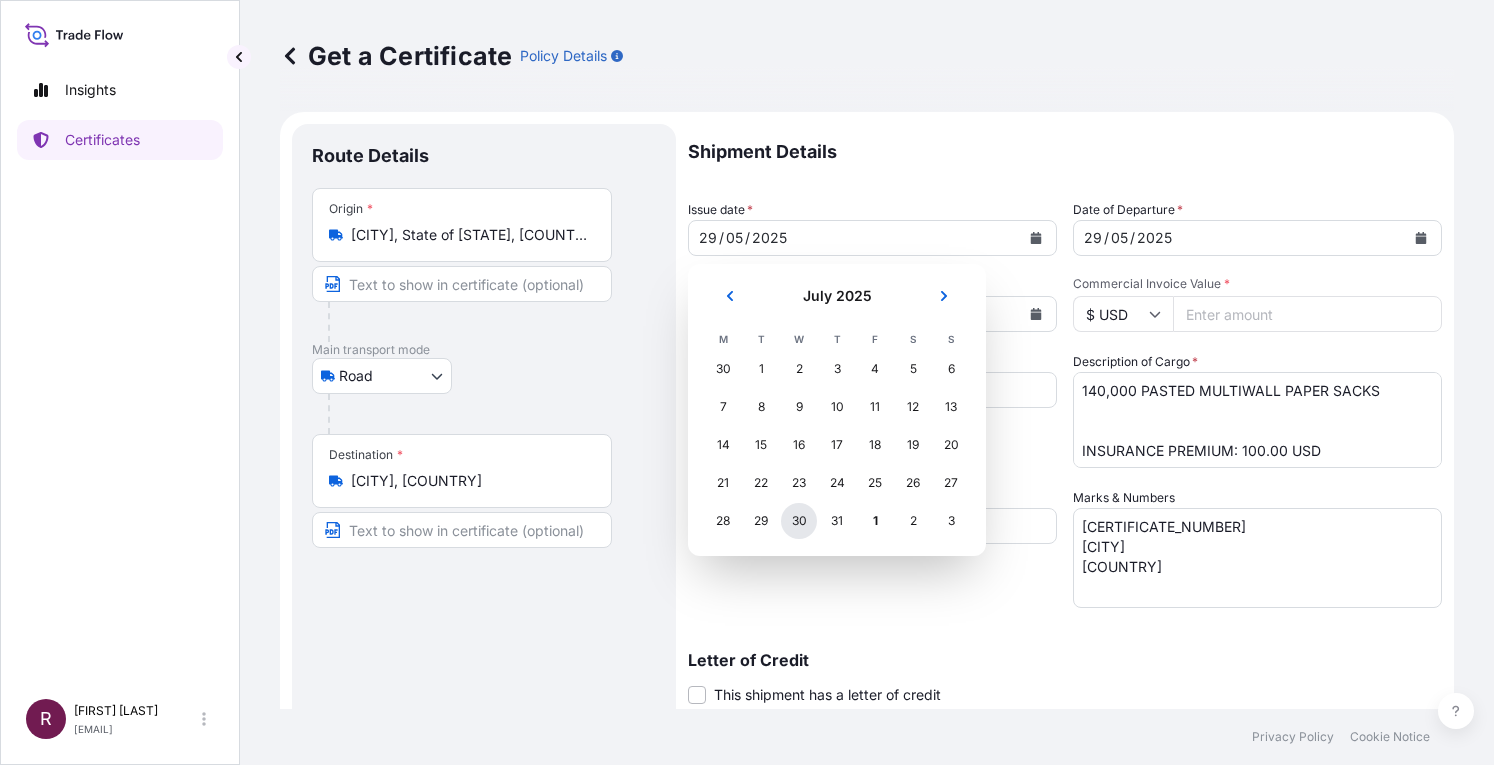 click on "30" at bounding box center [799, 521] 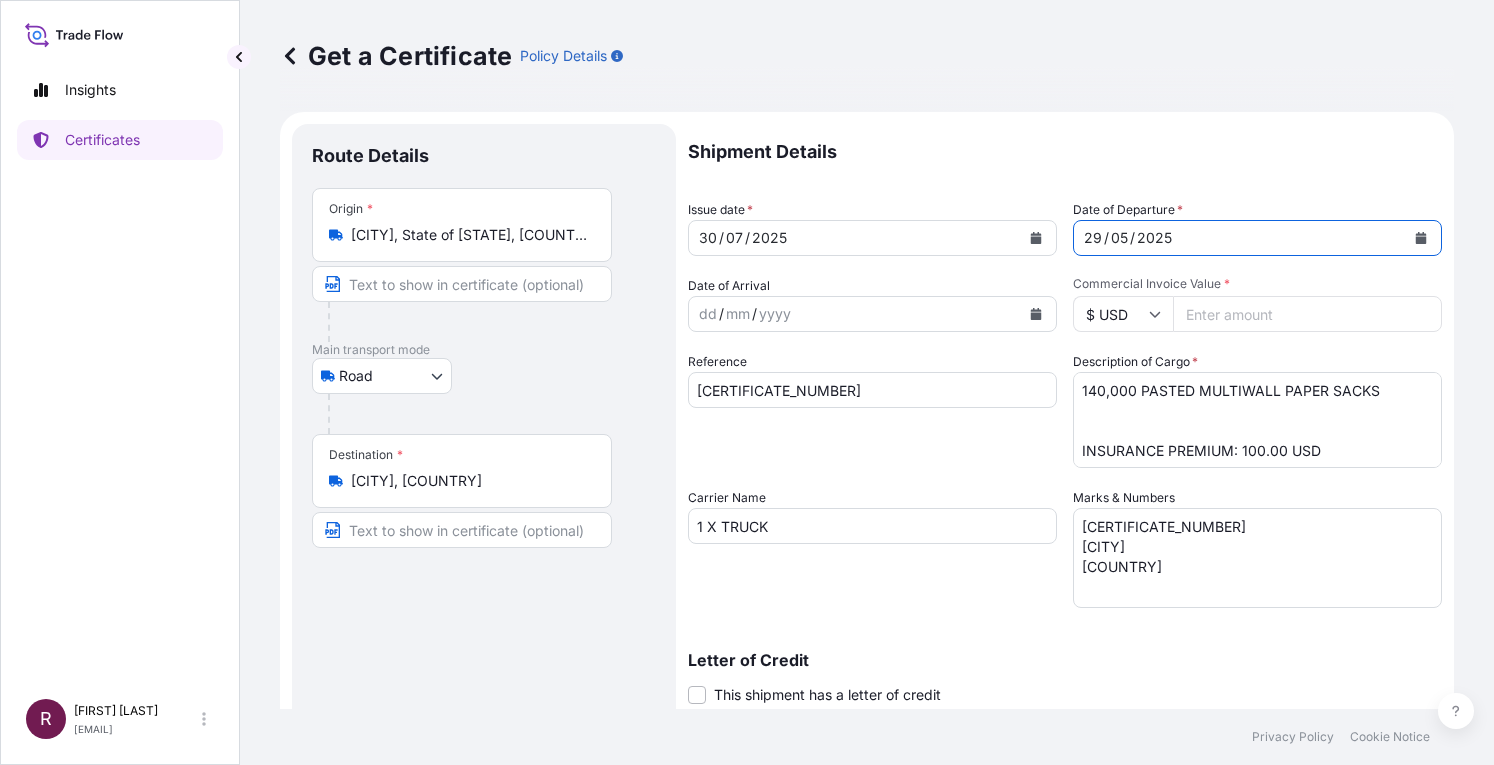 click 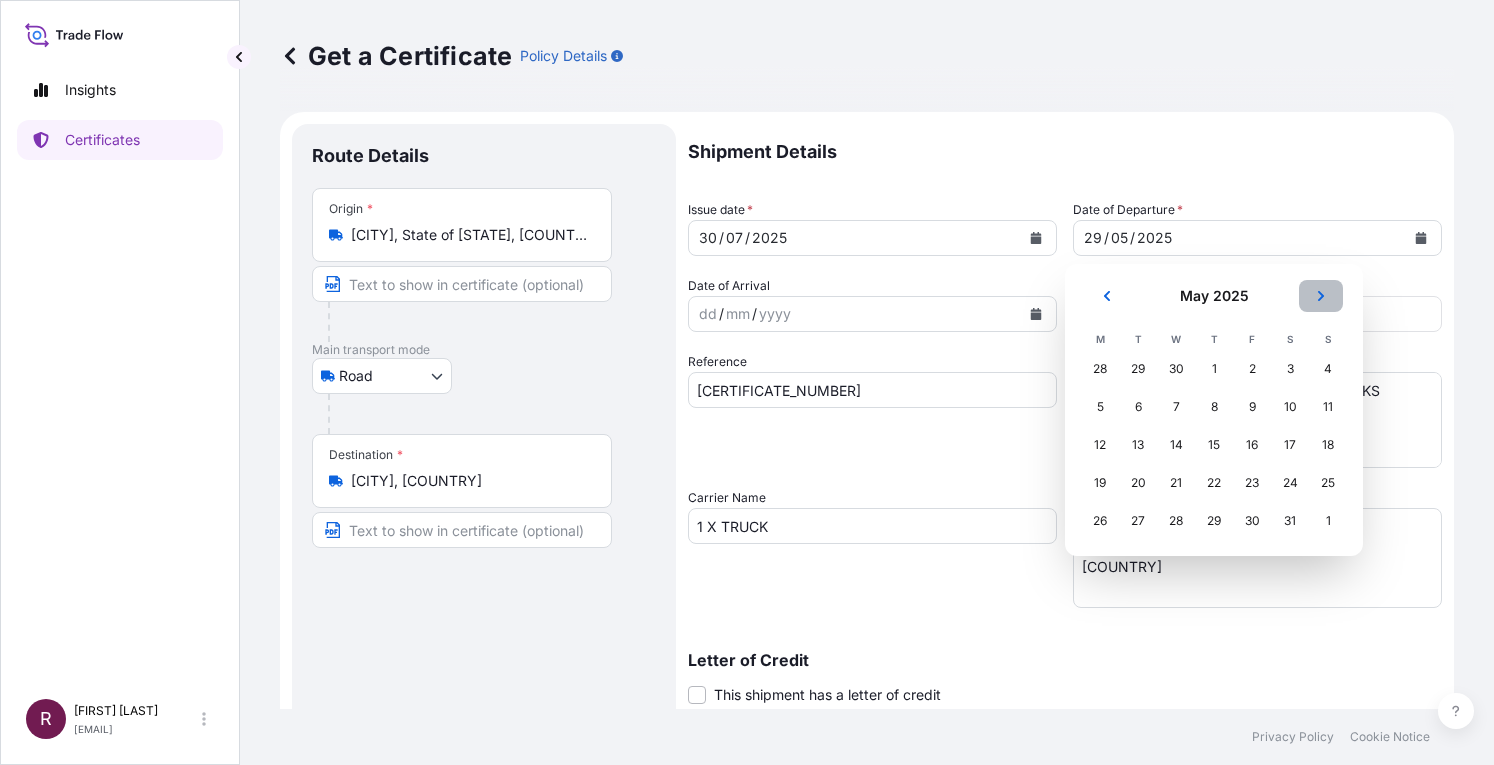 click at bounding box center (1321, 296) 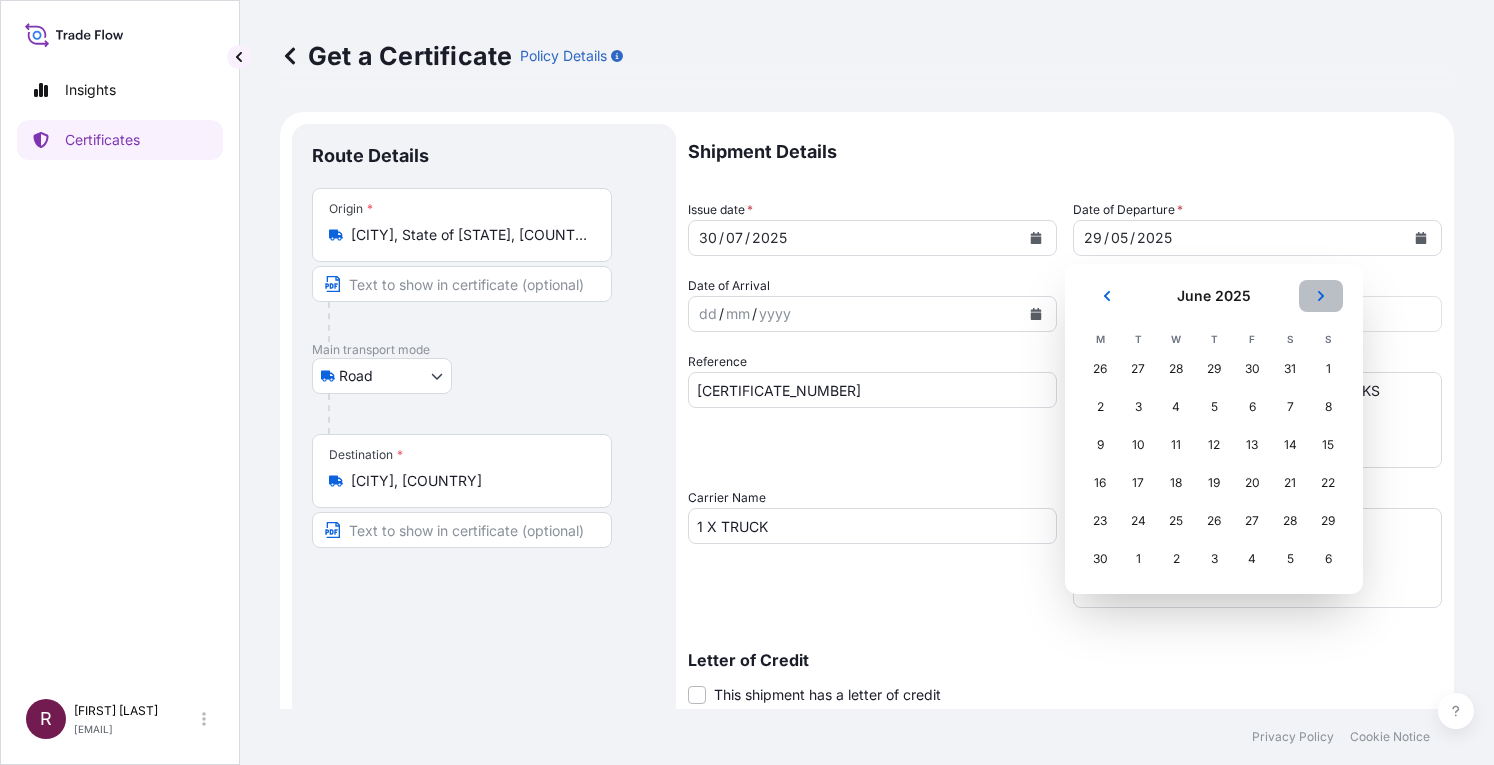 click at bounding box center [1321, 296] 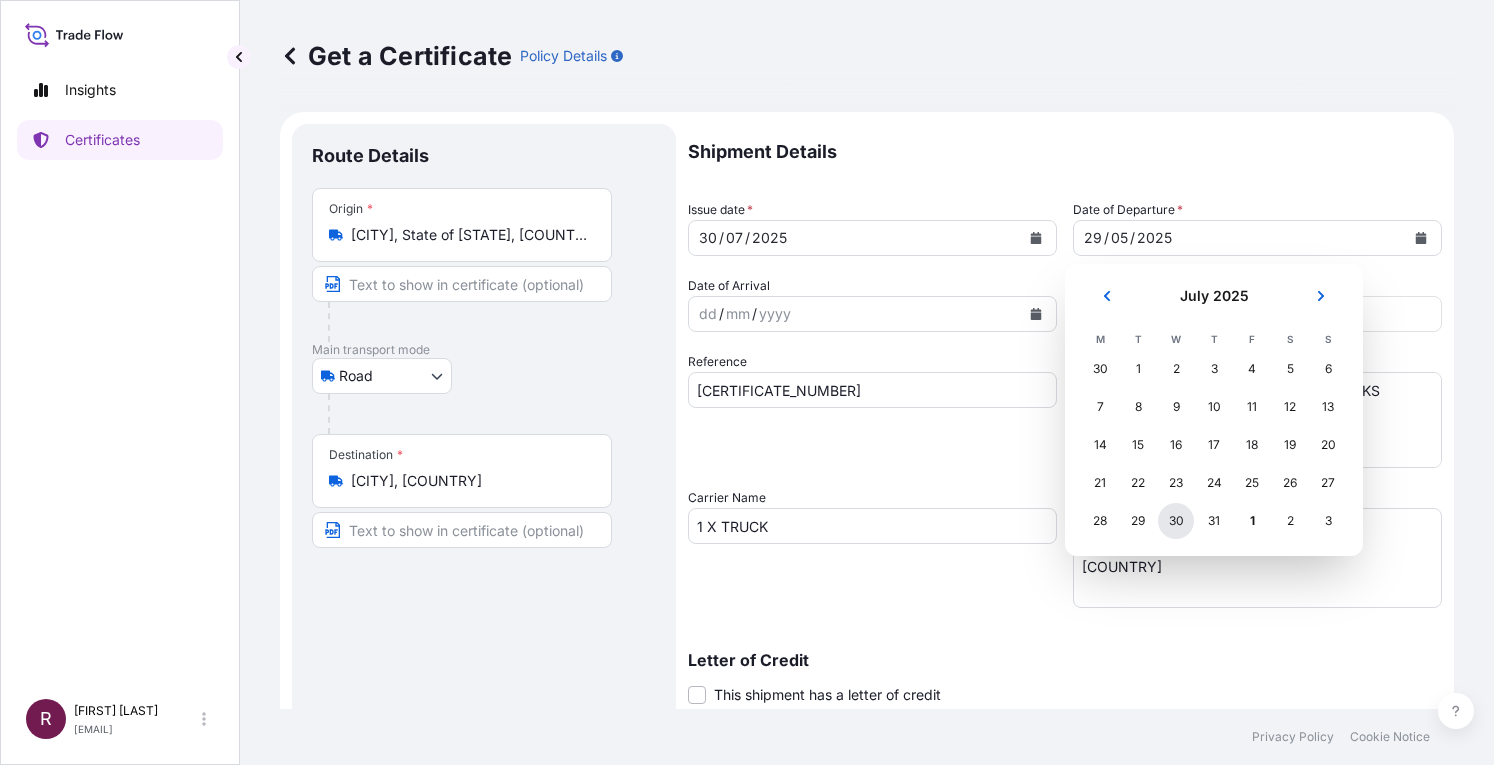 click on "30" at bounding box center [1176, 521] 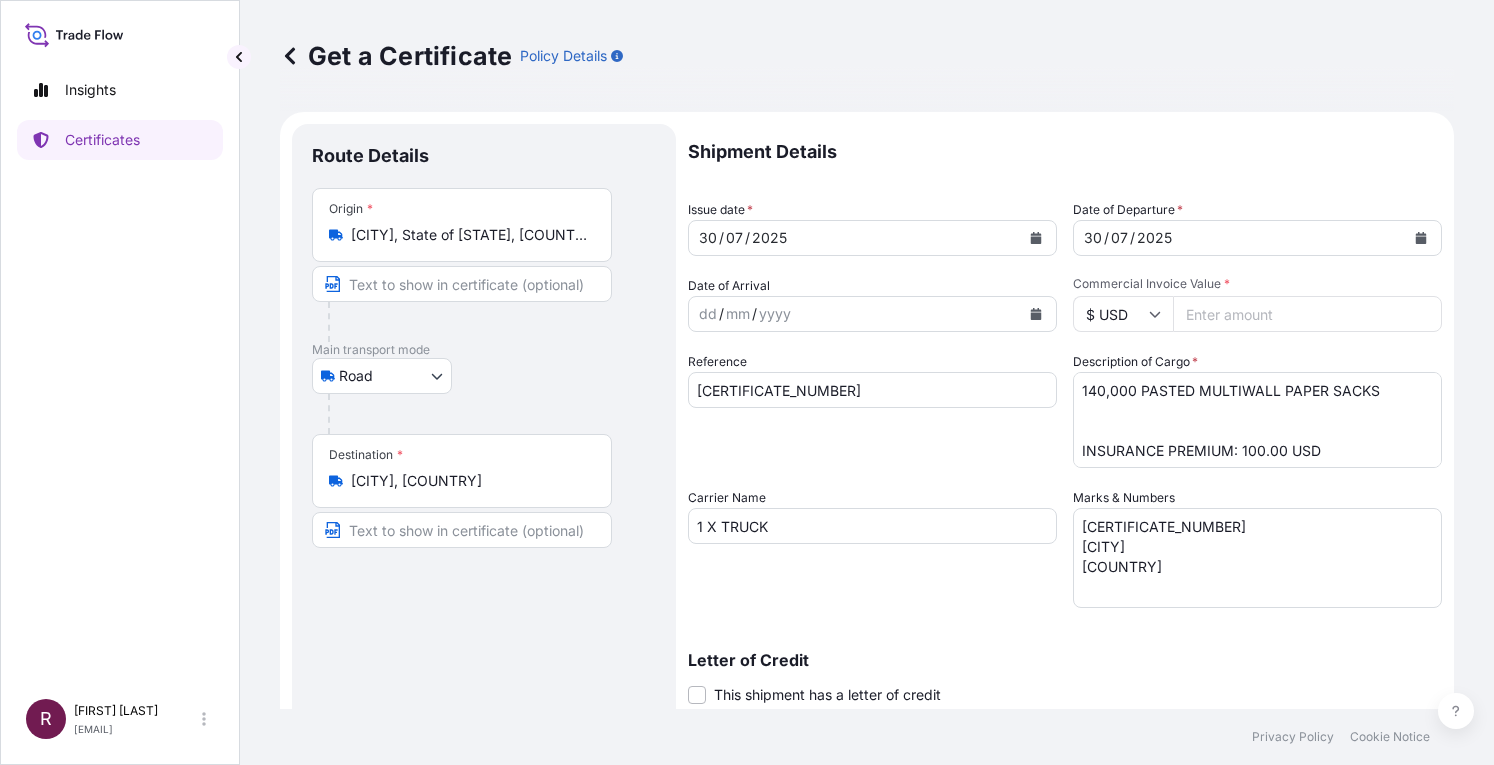 click on "[NUMBER]" at bounding box center (1307, 314) 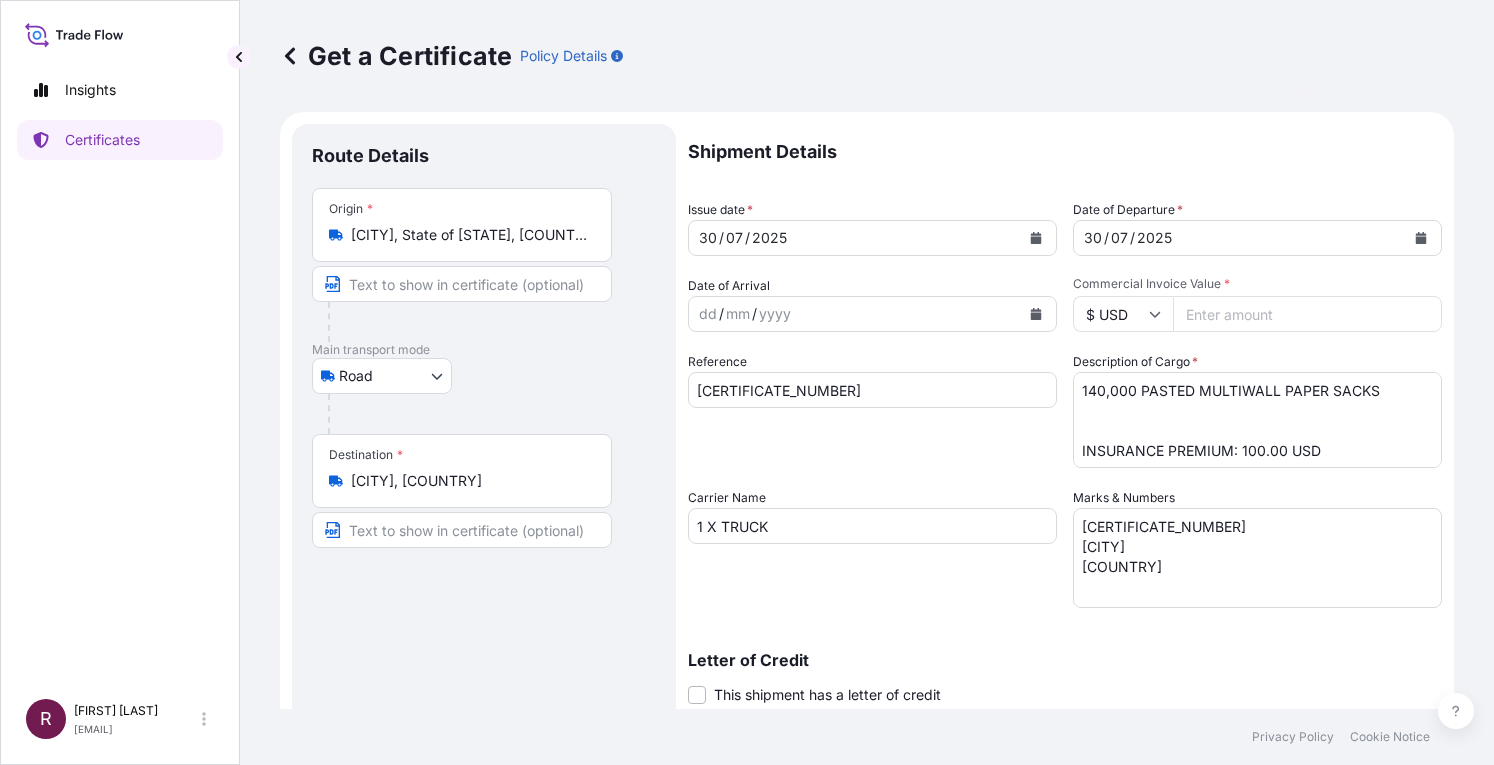 click on "[NUMBER]" at bounding box center [1307, 314] 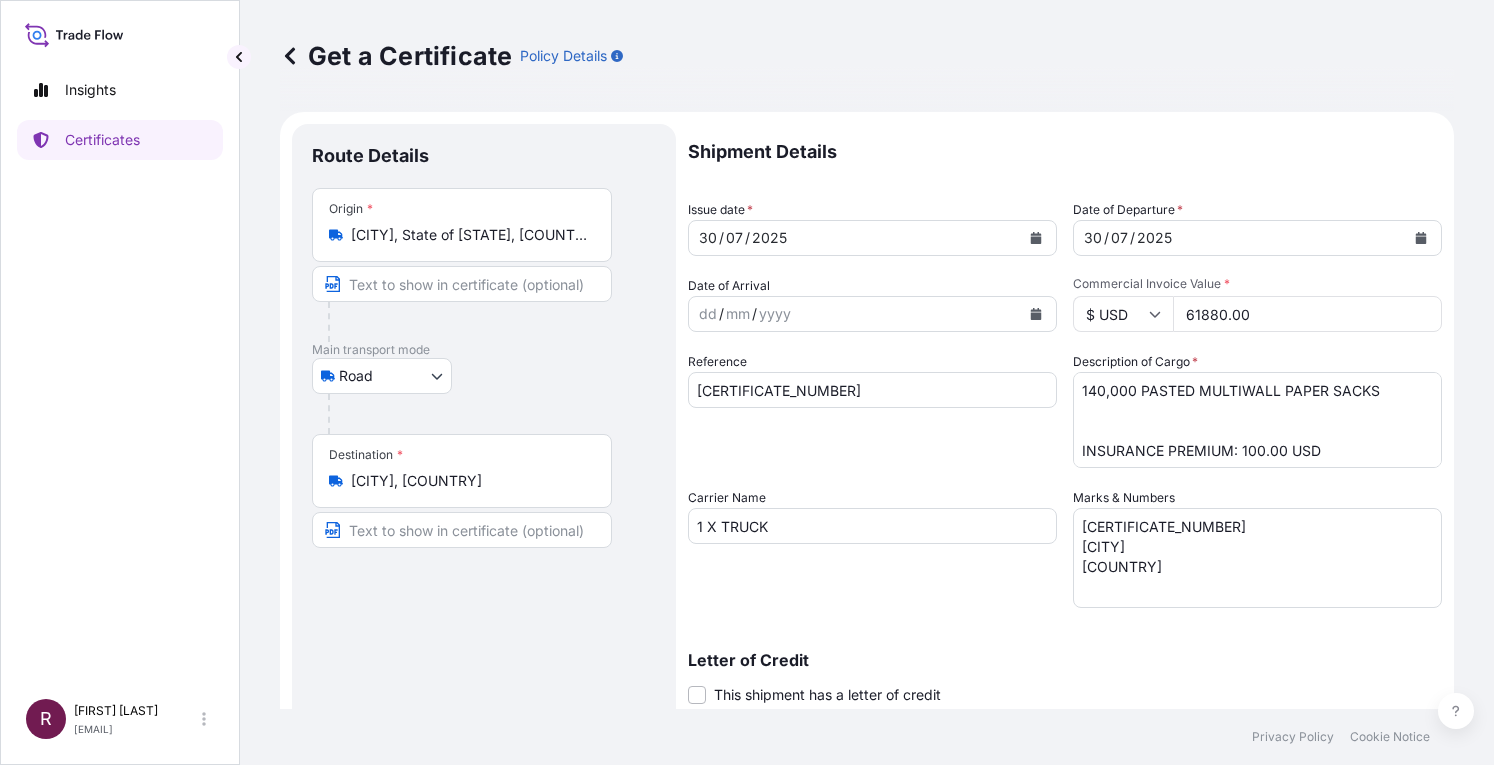 type on "61880.00" 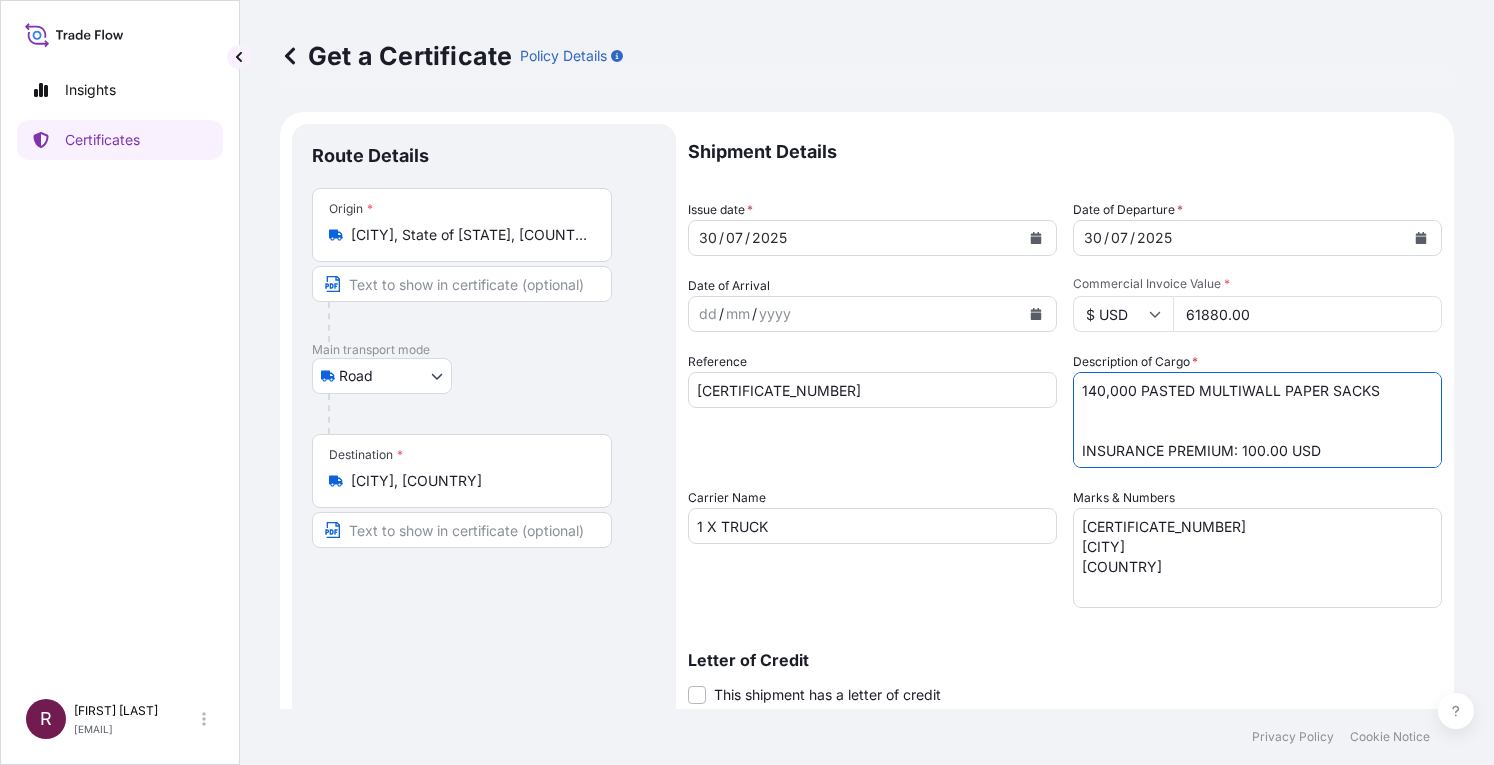 click on "140,000 PASTED MULTIWALL PAPER SACKS
INSURANCE PREMIUM: 100.00 USD" at bounding box center [1257, 420] 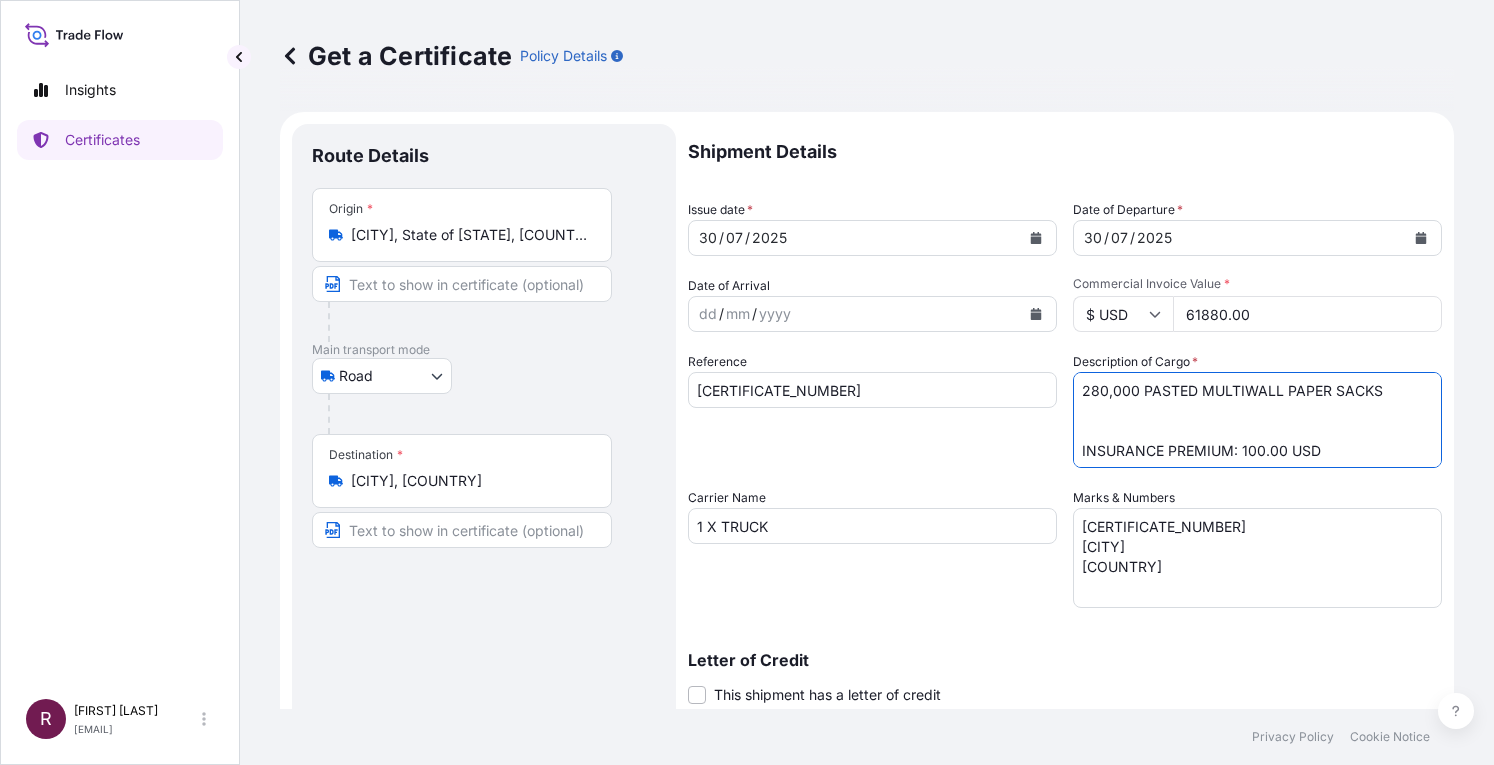click on "140,000 PASTED MULTIWALL PAPER SACKS
INSURANCE PREMIUM: 100.00 USD" at bounding box center [1257, 420] 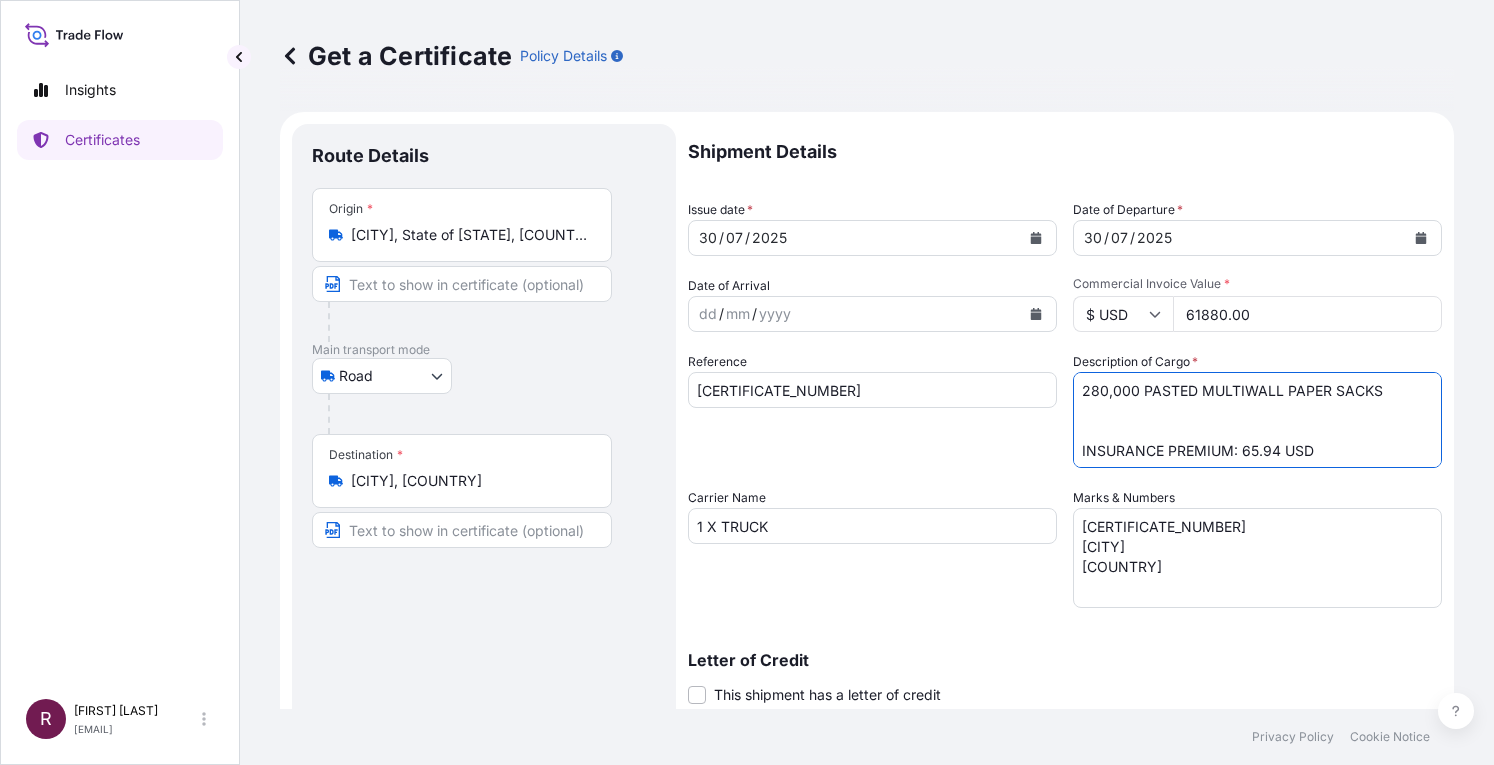 type on "280,000 PASTED MULTIWALL PAPER SACKS
INSURANCE PREMIUM: 65.94 USD" 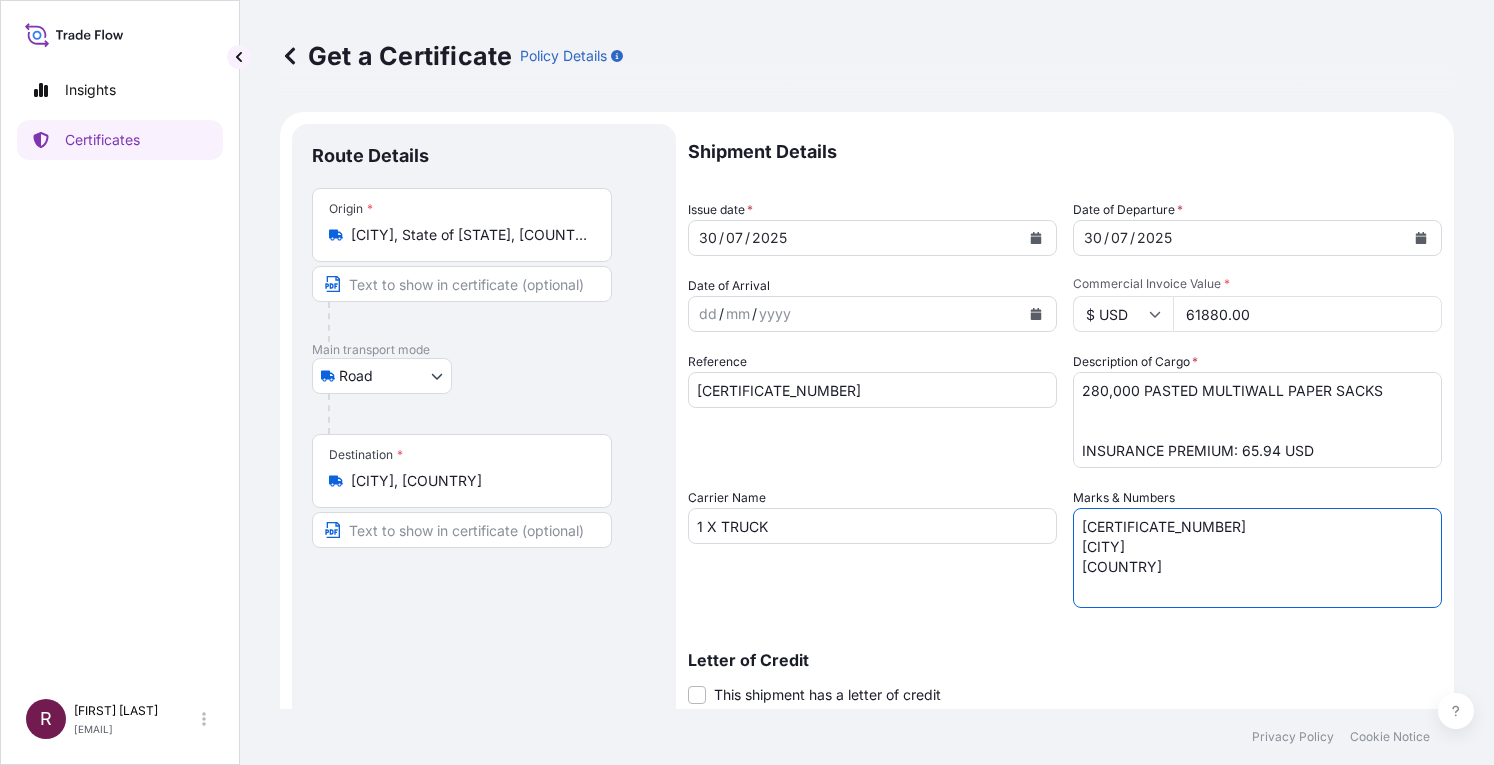 type on "[CERTIFICATE_NUMBER]
[CITY]
[COUNTRY]" 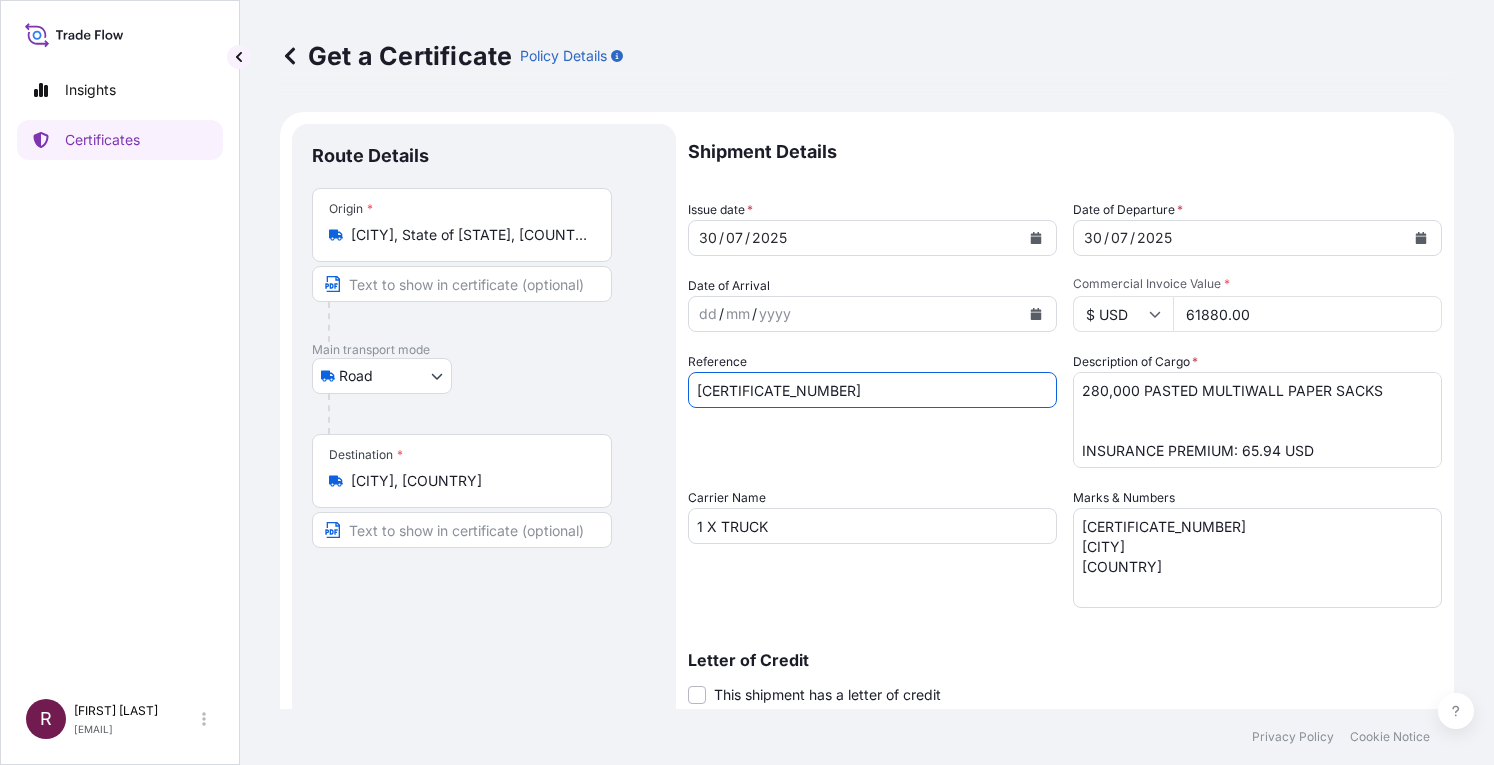 click on "[CERTIFICATE_NUMBER]" at bounding box center [872, 390] 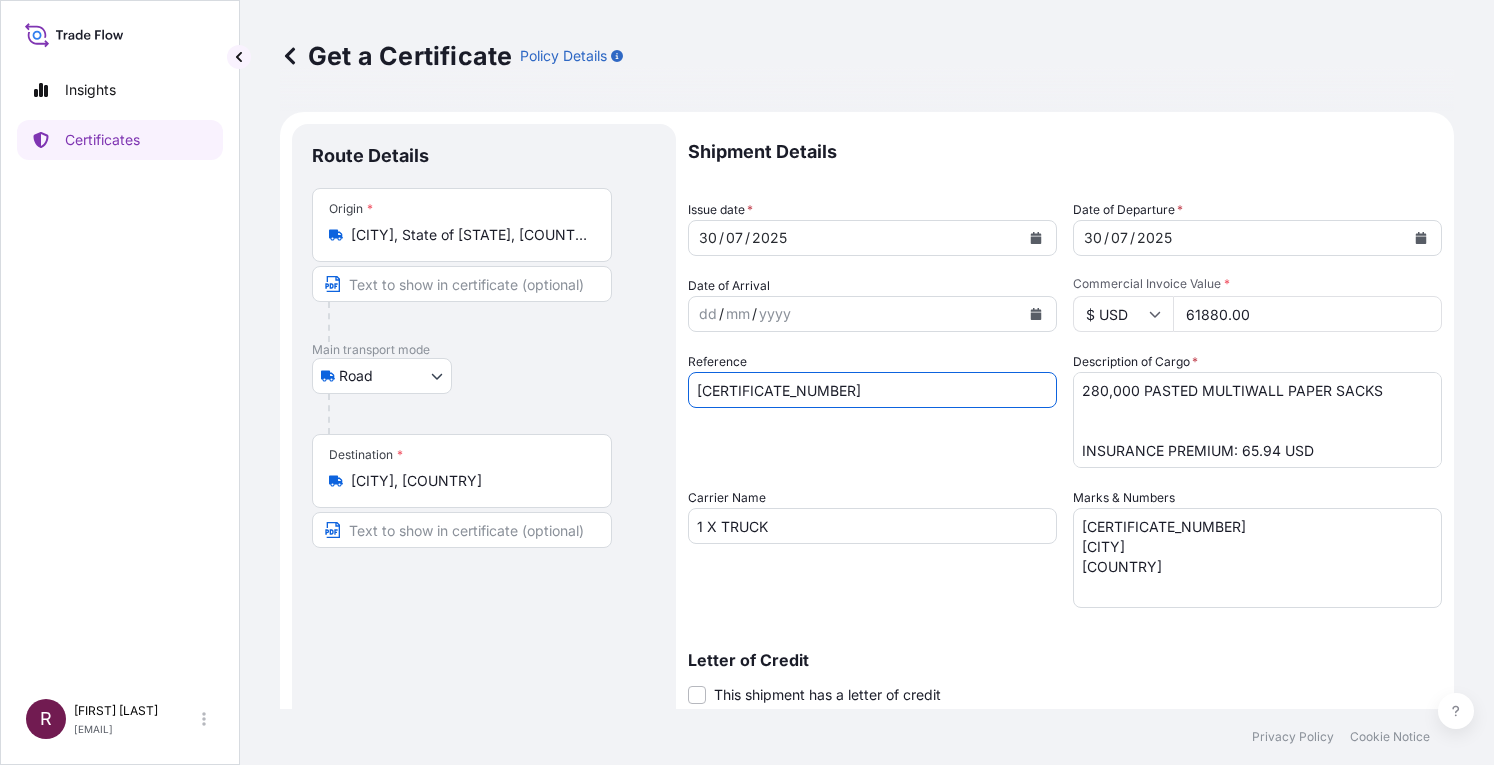 type on "[CERTIFICATE_NUMBER]" 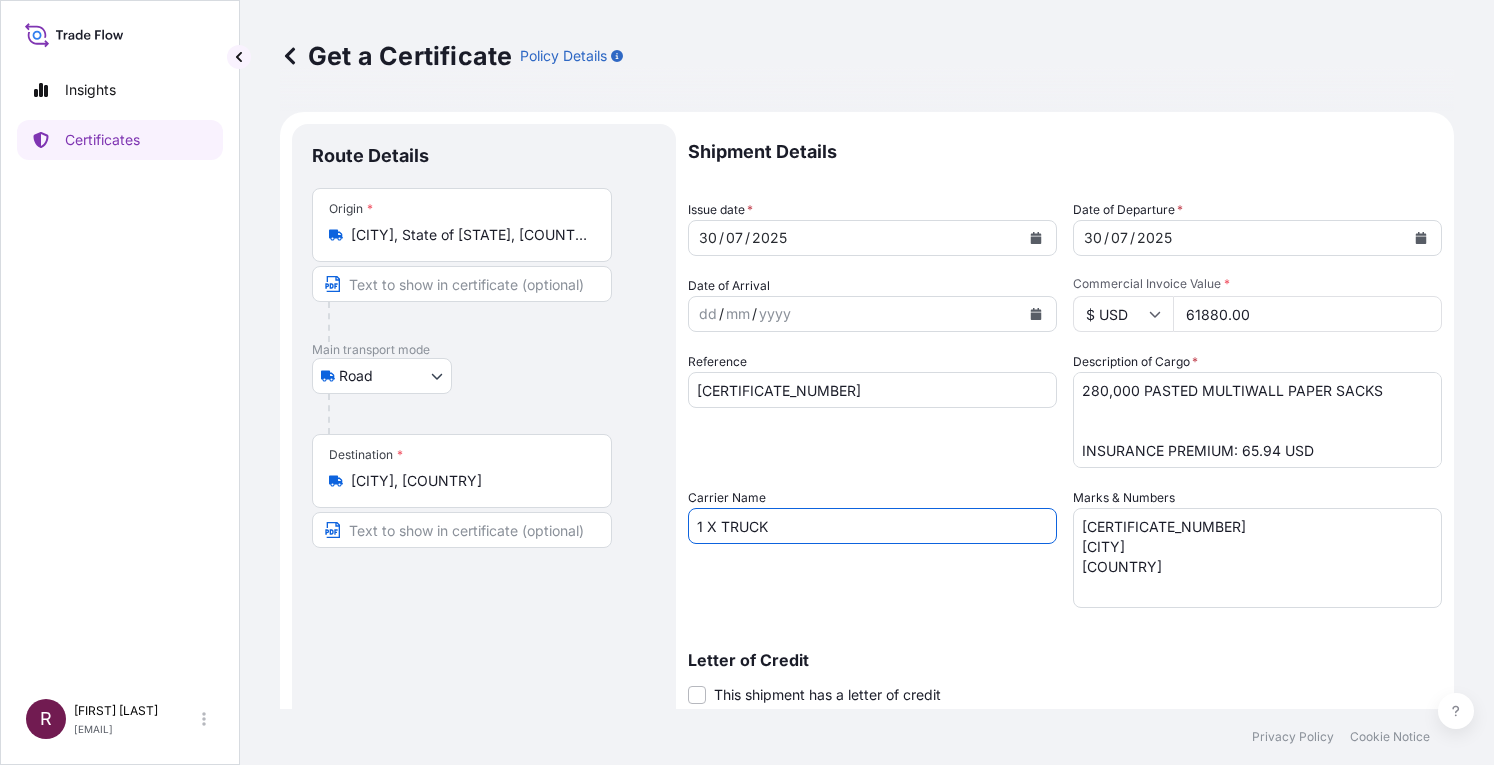 click on "1 X TRUCK" at bounding box center [872, 526] 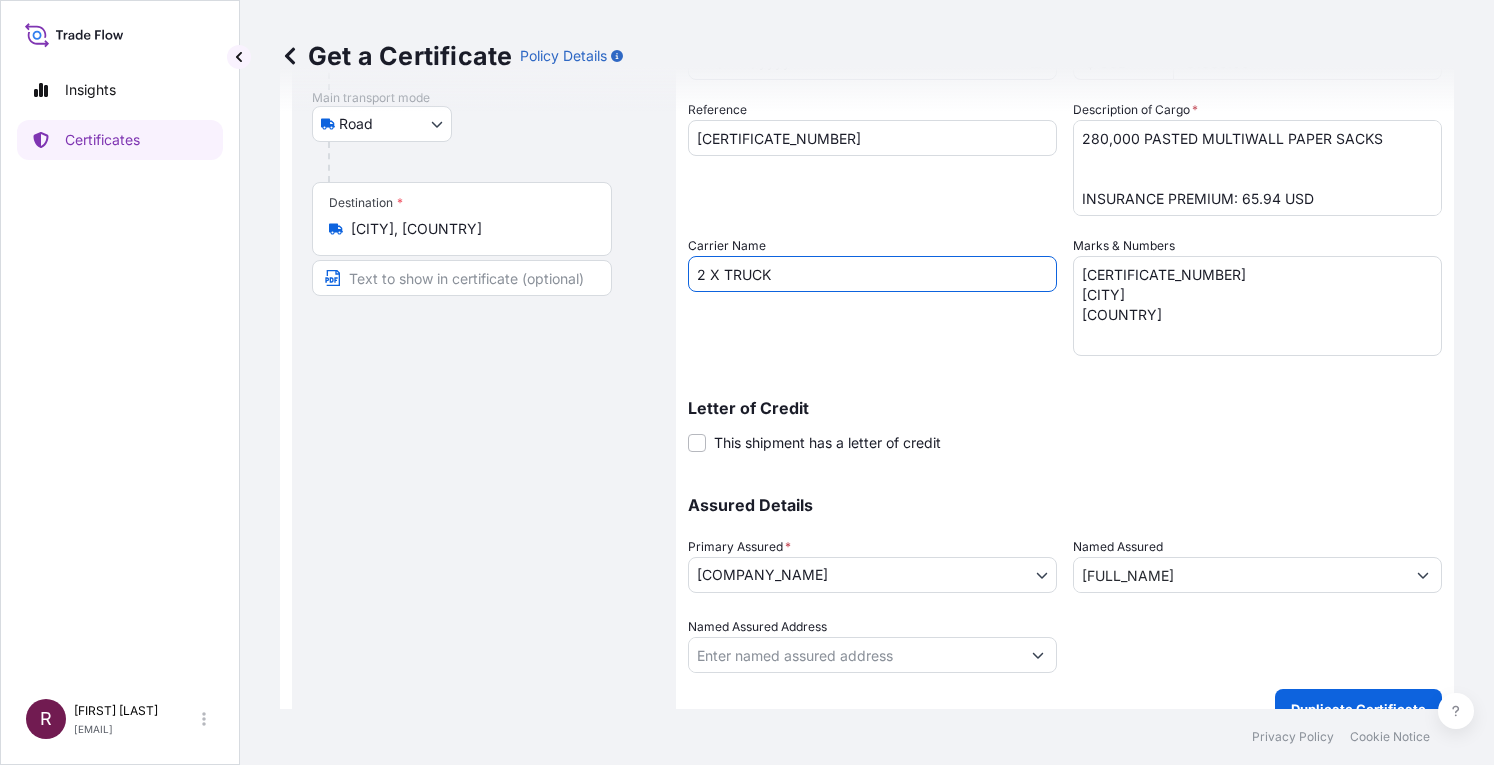 scroll, scrollTop: 283, scrollLeft: 0, axis: vertical 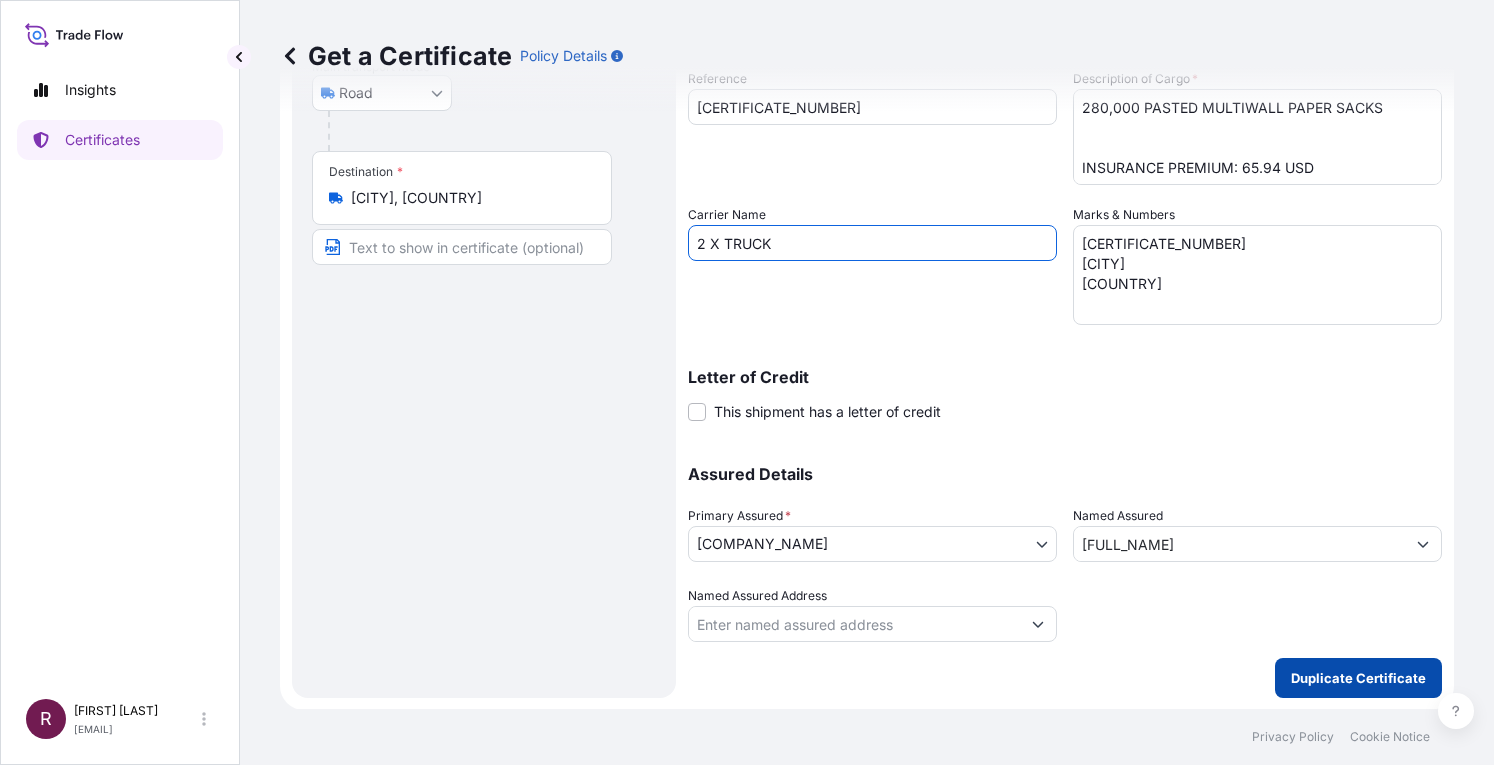 type on "2 X TRUCK" 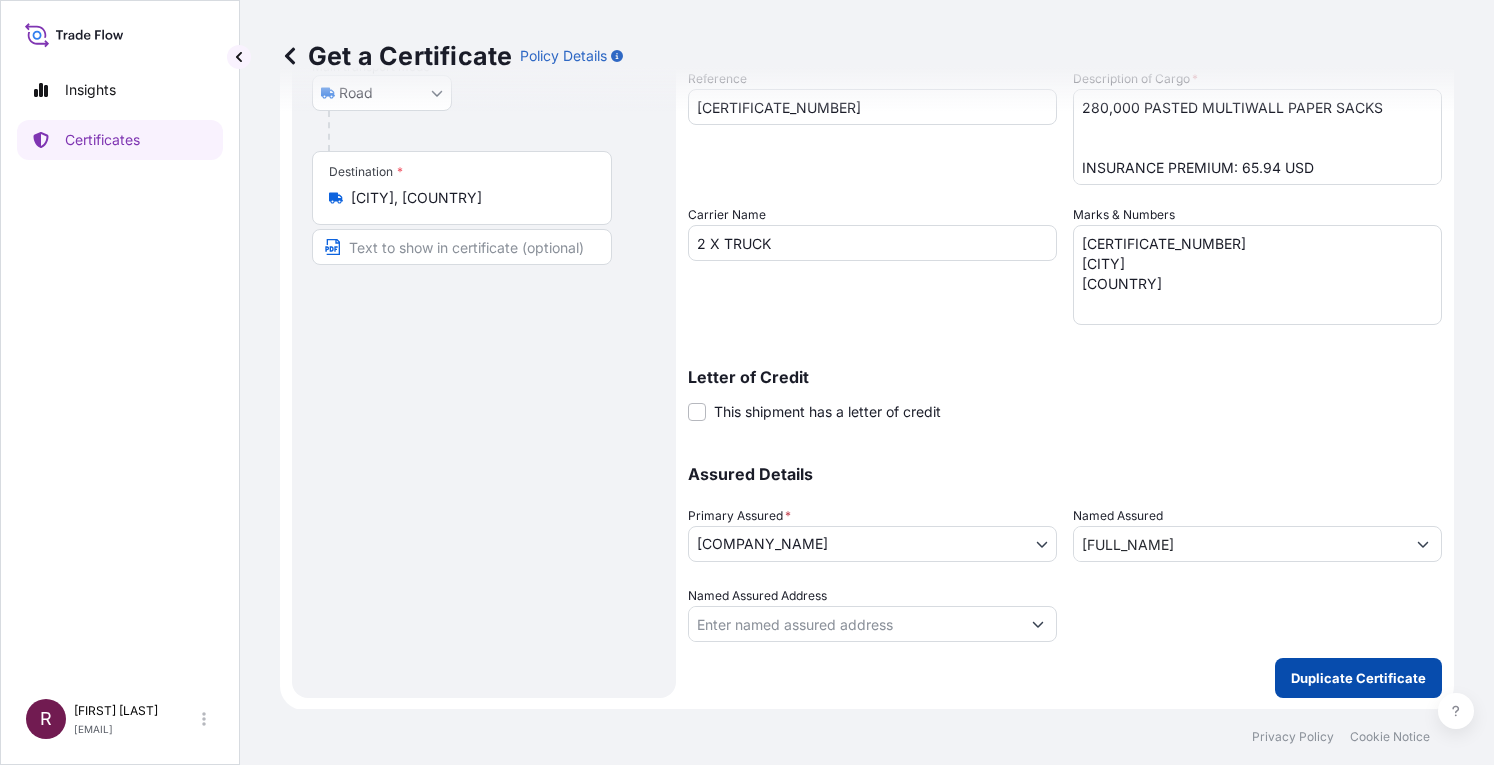 click on "Duplicate Certificate" at bounding box center (1358, 678) 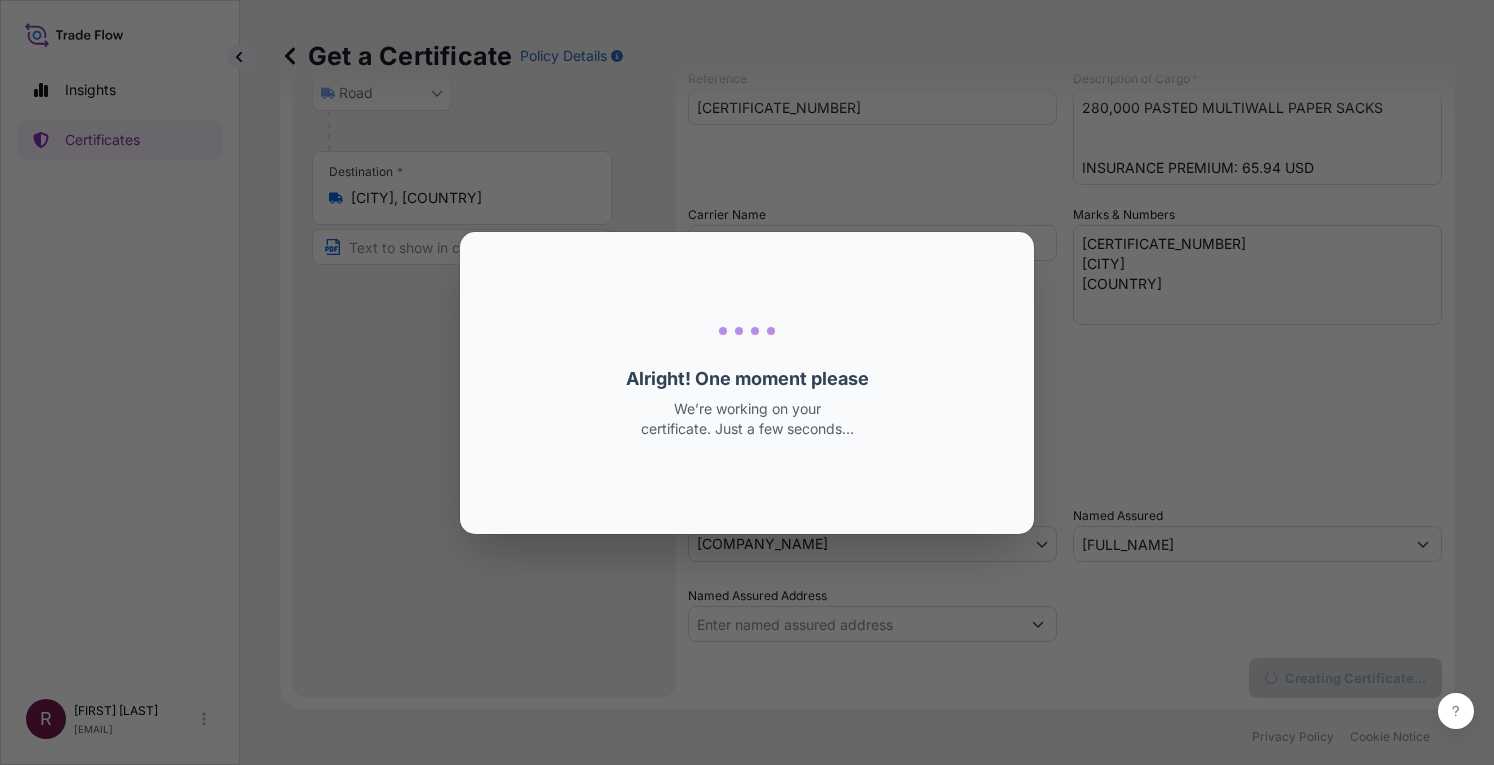 scroll, scrollTop: 0, scrollLeft: 0, axis: both 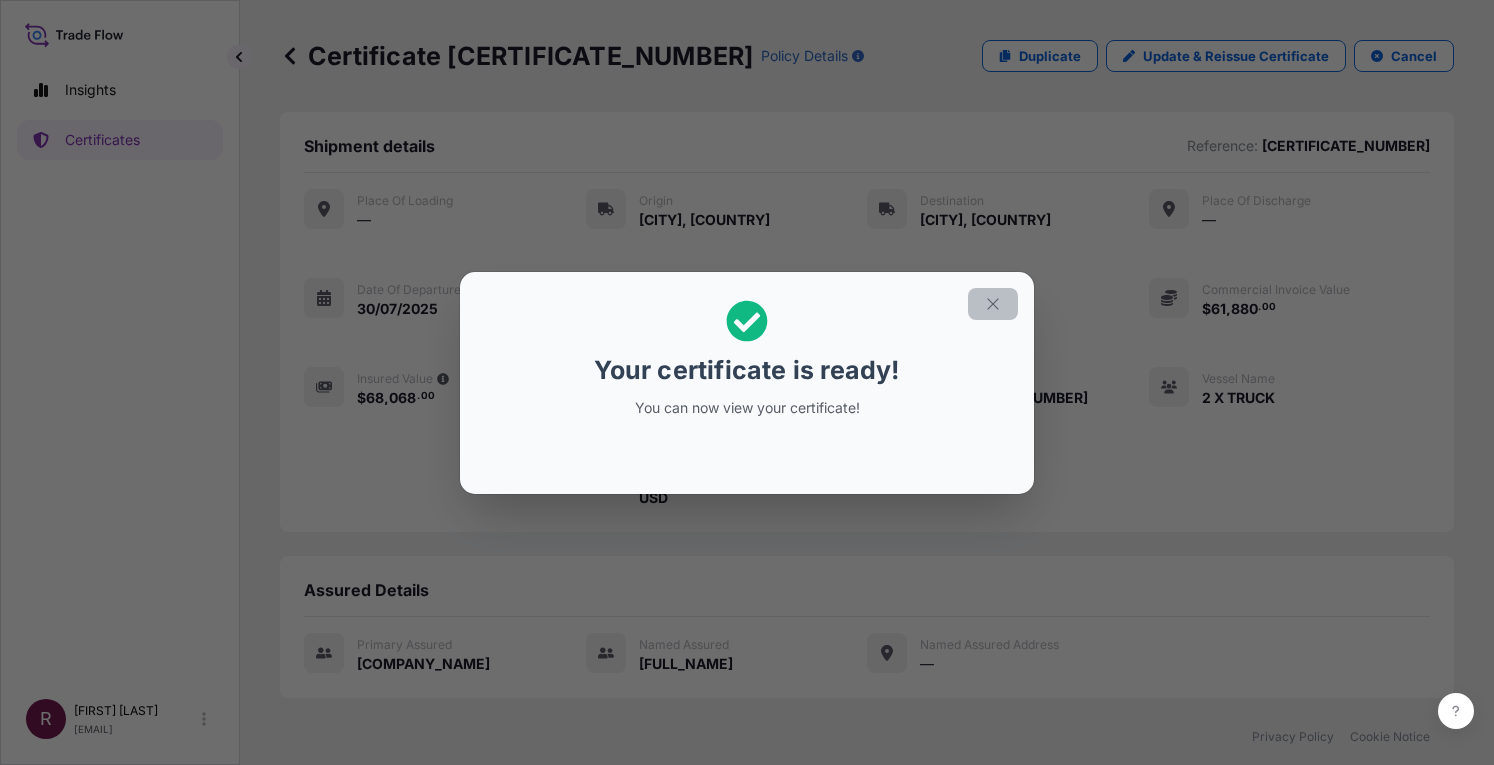 click 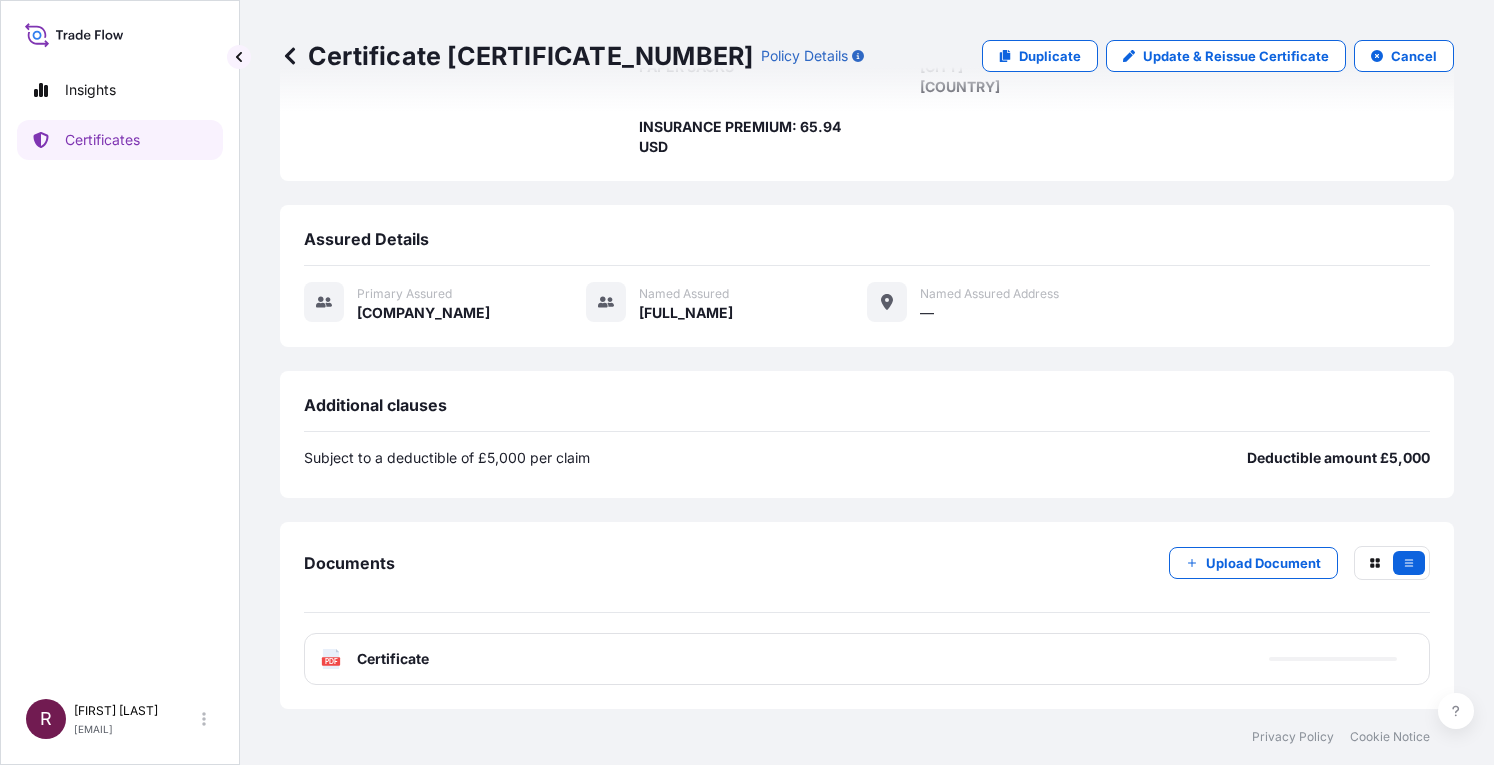 scroll, scrollTop: 367, scrollLeft: 0, axis: vertical 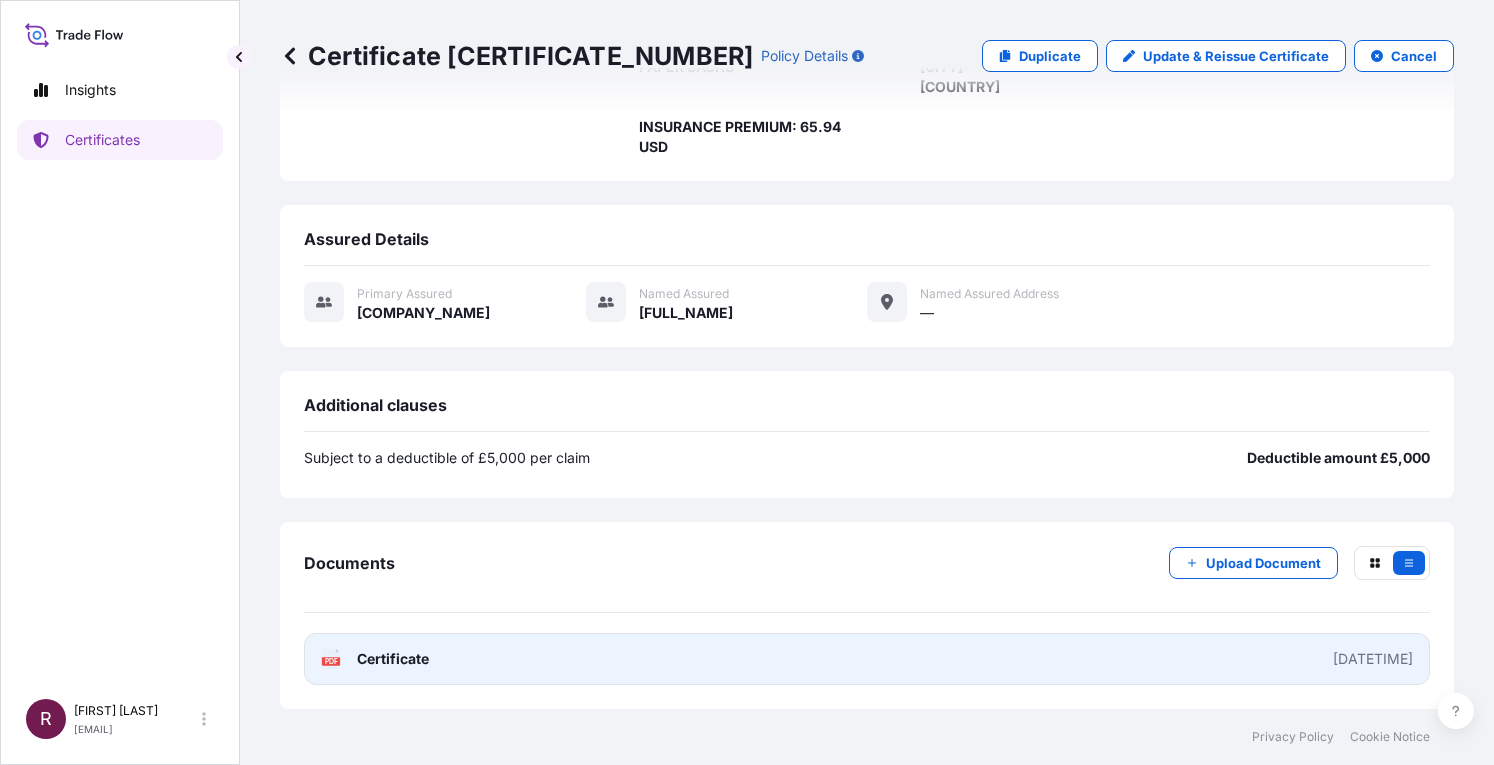 click on "PDF" 